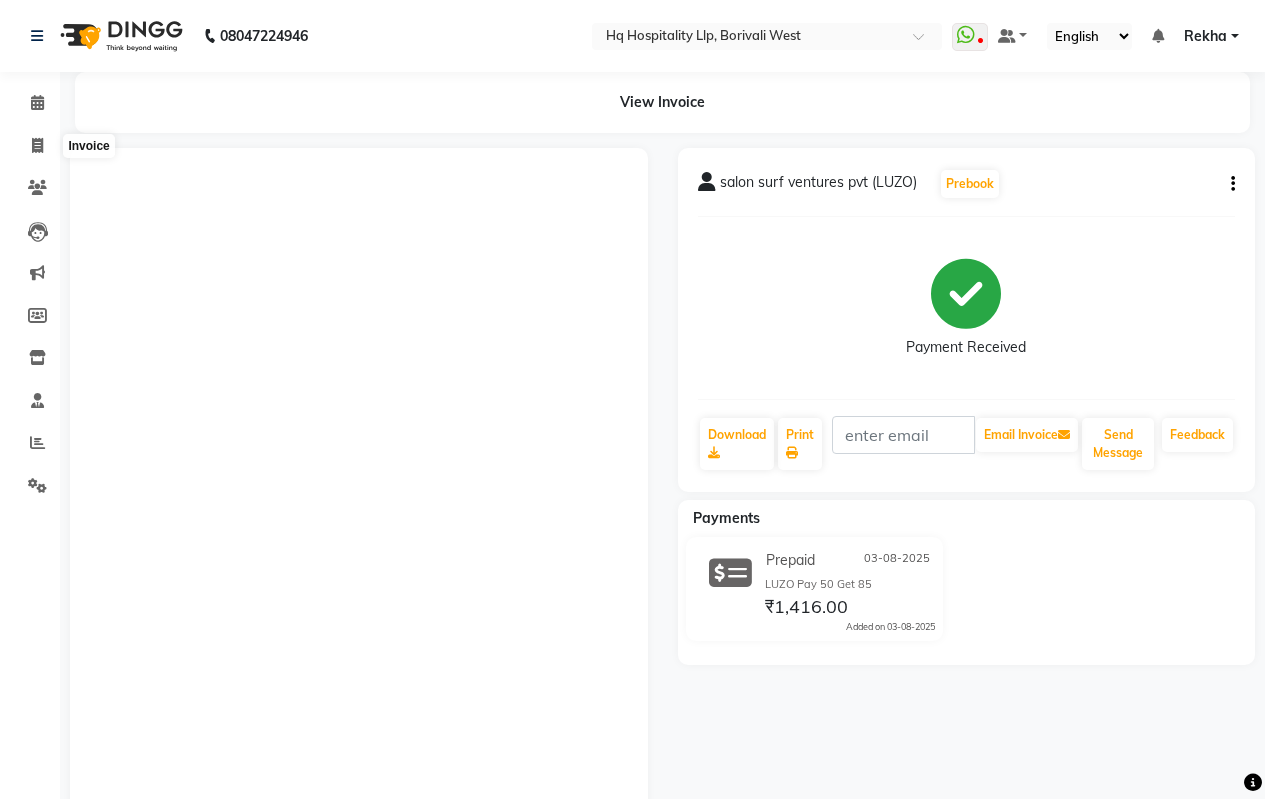 scroll, scrollTop: 0, scrollLeft: 0, axis: both 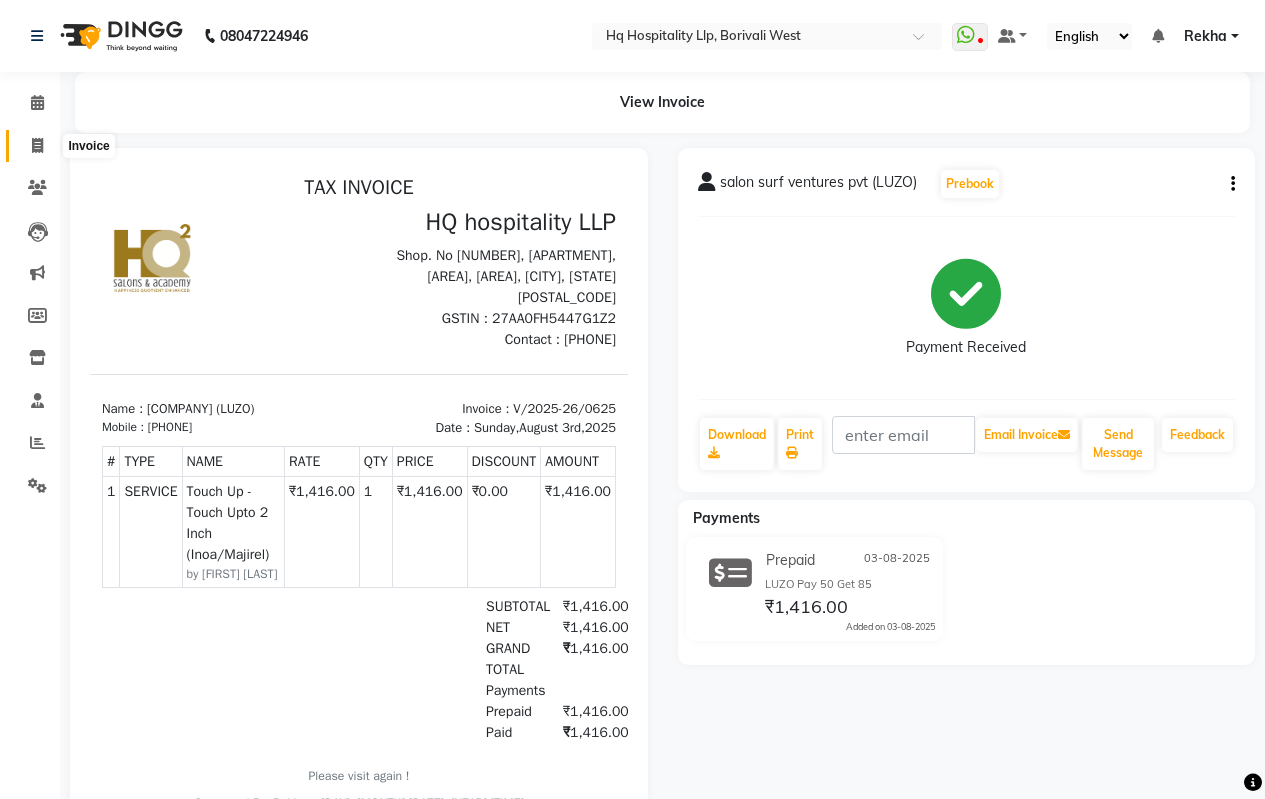 click 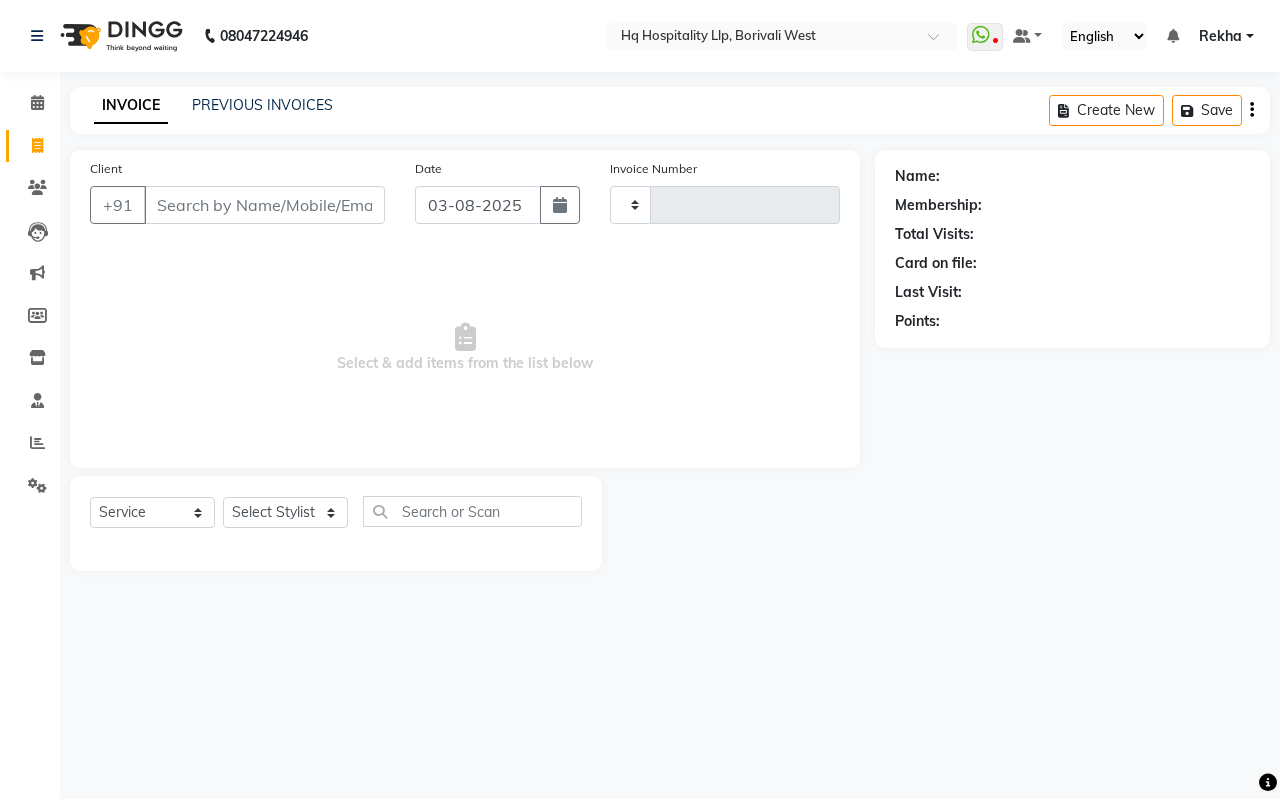 type on "0626" 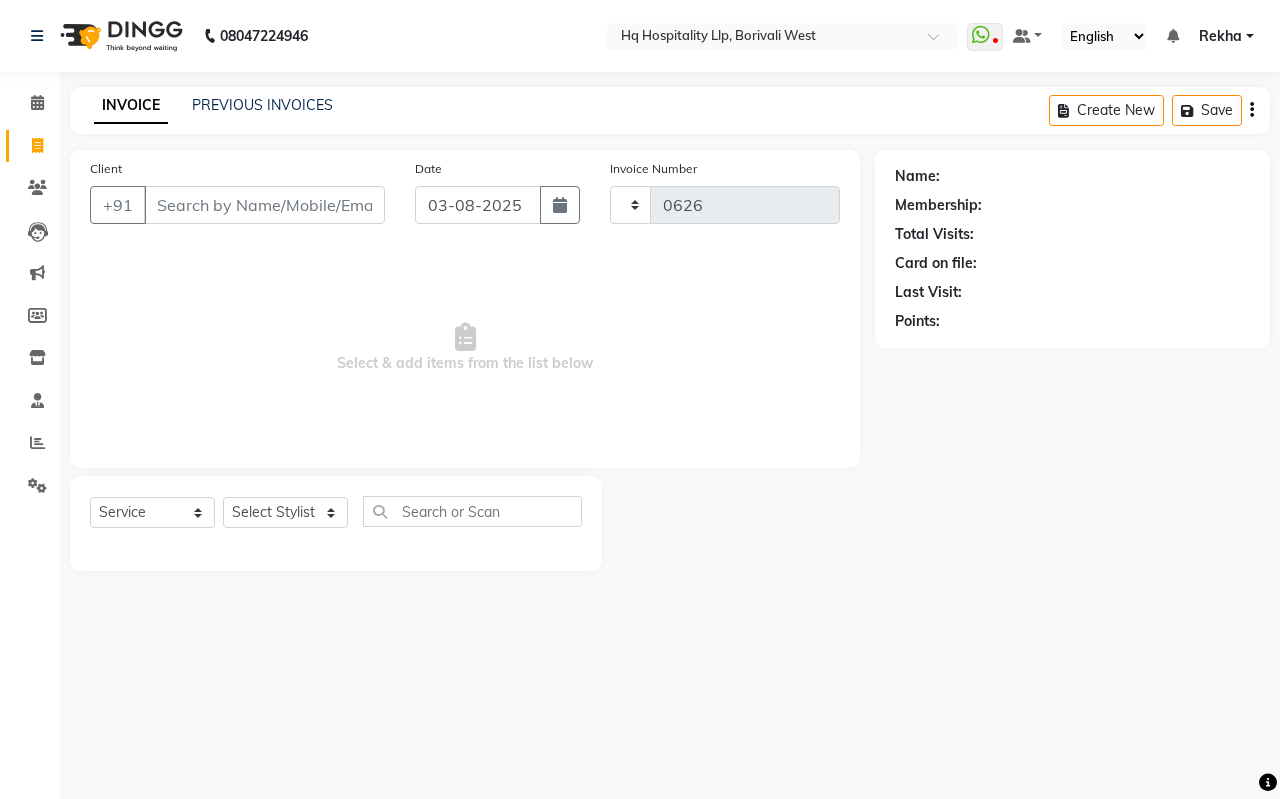 select on "7197" 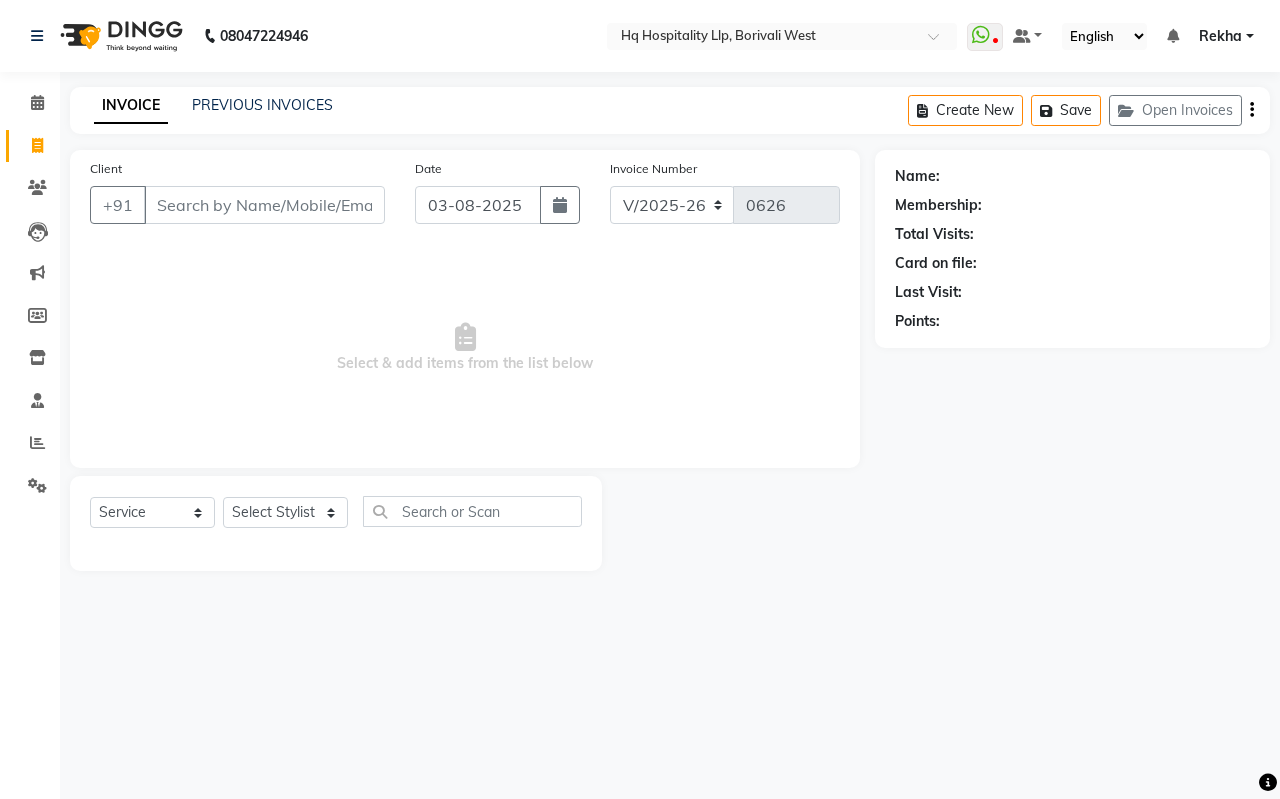 click on "Client" at bounding box center (264, 205) 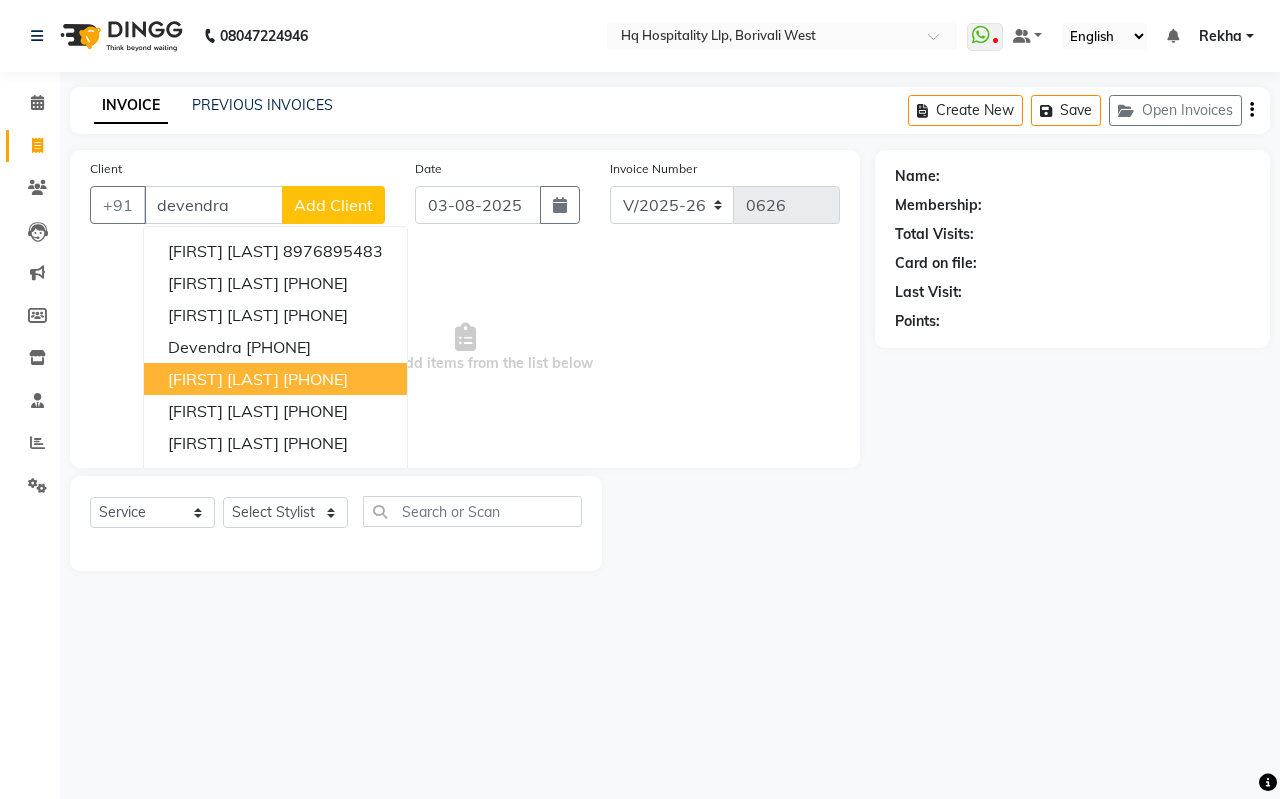 click on "[PHONE]" at bounding box center (315, 379) 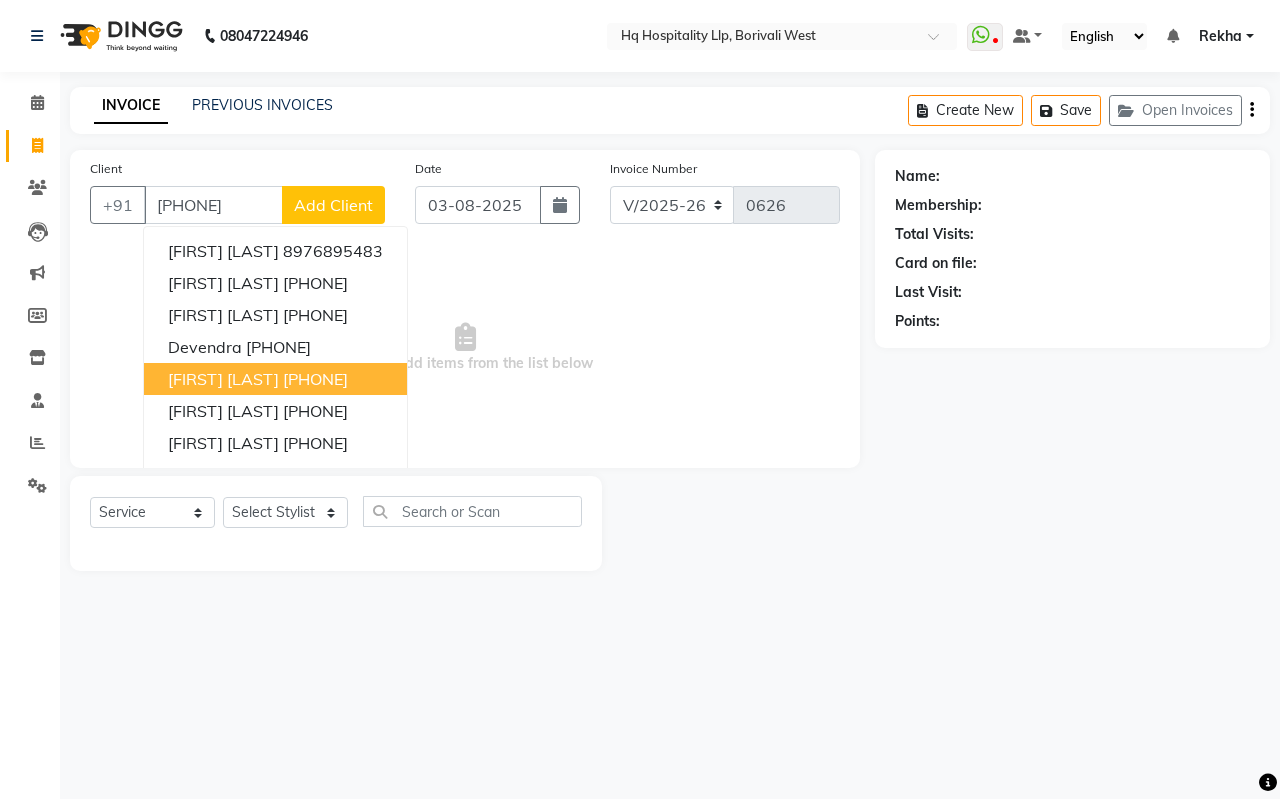 type on "[PHONE]" 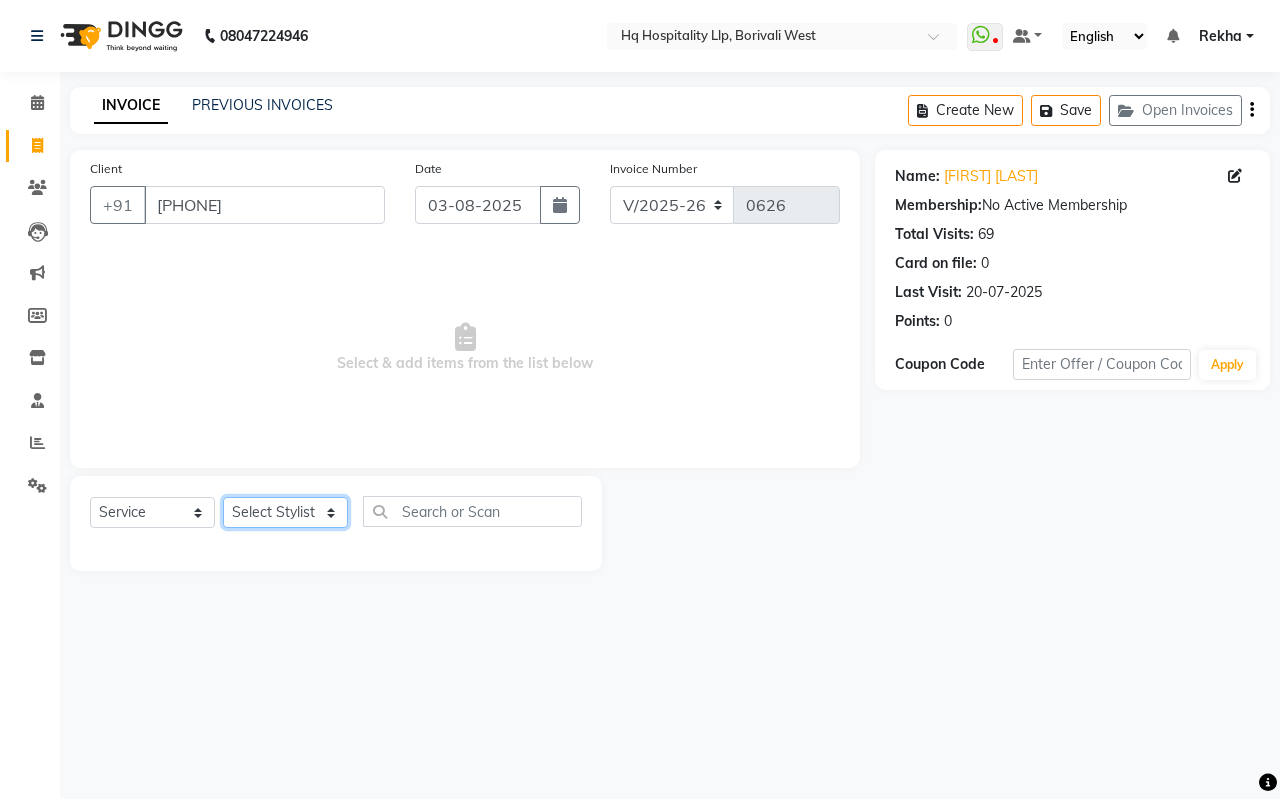 click on "Select Stylist [FIRST]  Manager [FIRST] [FIRST] [FIRST] [FIRST] [FIRST] [FIRST] [FIRST] [FIRST] [FIRST]" 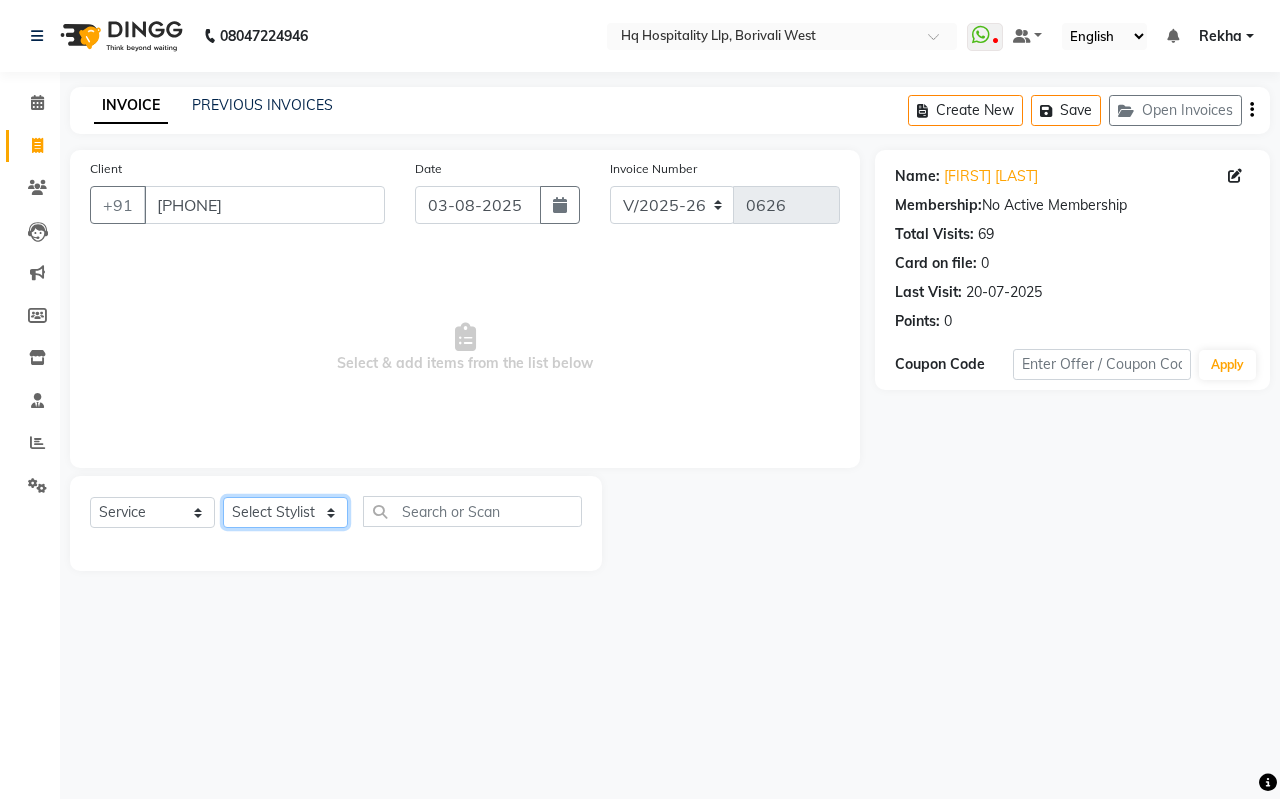 select on "61253" 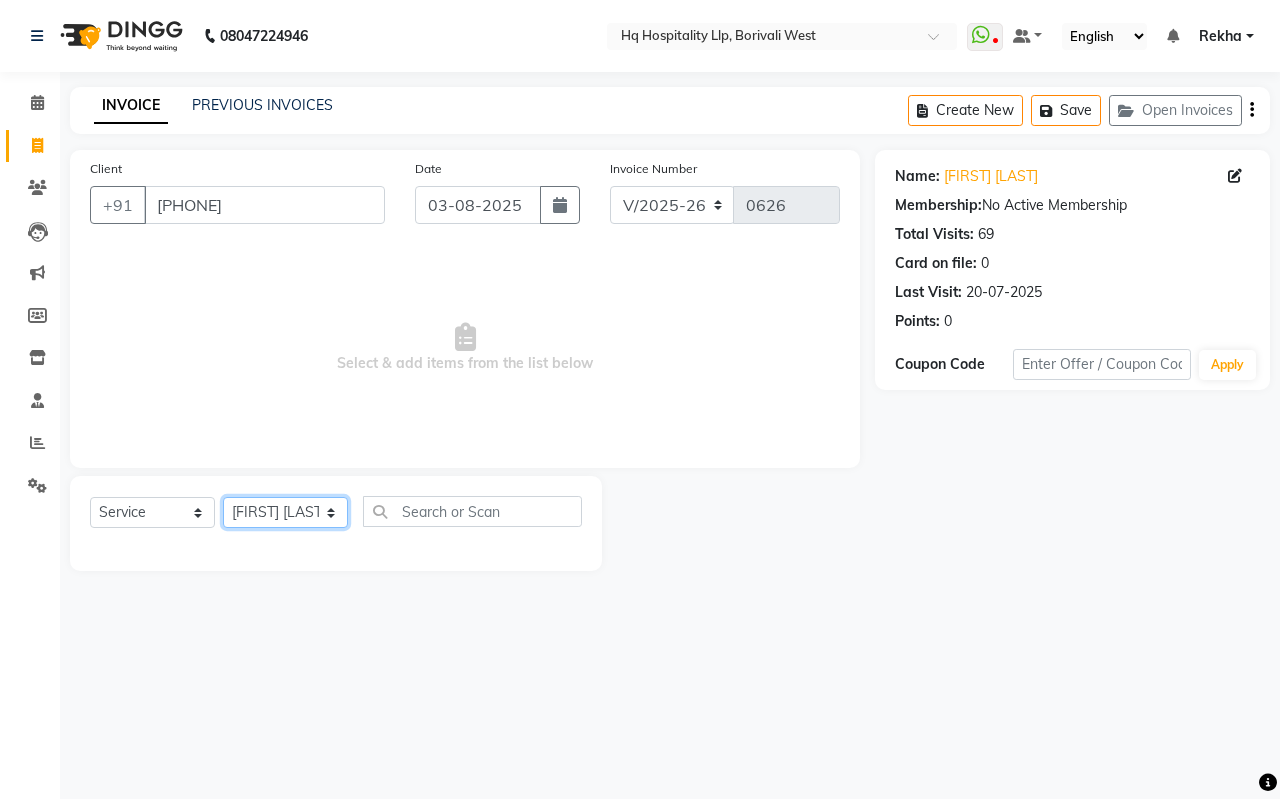 click on "Select Stylist [FIRST]  Manager [FIRST] [FIRST] [FIRST] [FIRST] [FIRST] [FIRST] [FIRST] [FIRST] [FIRST]" 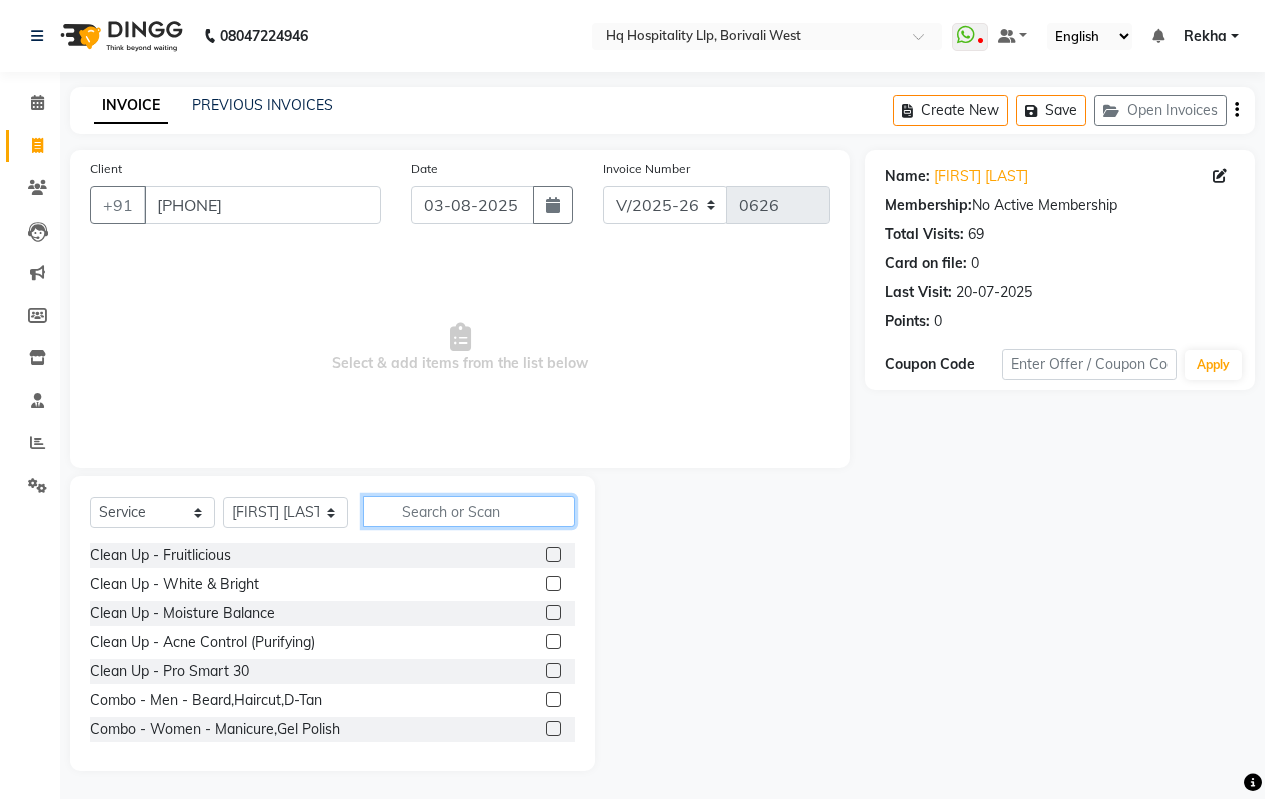 click 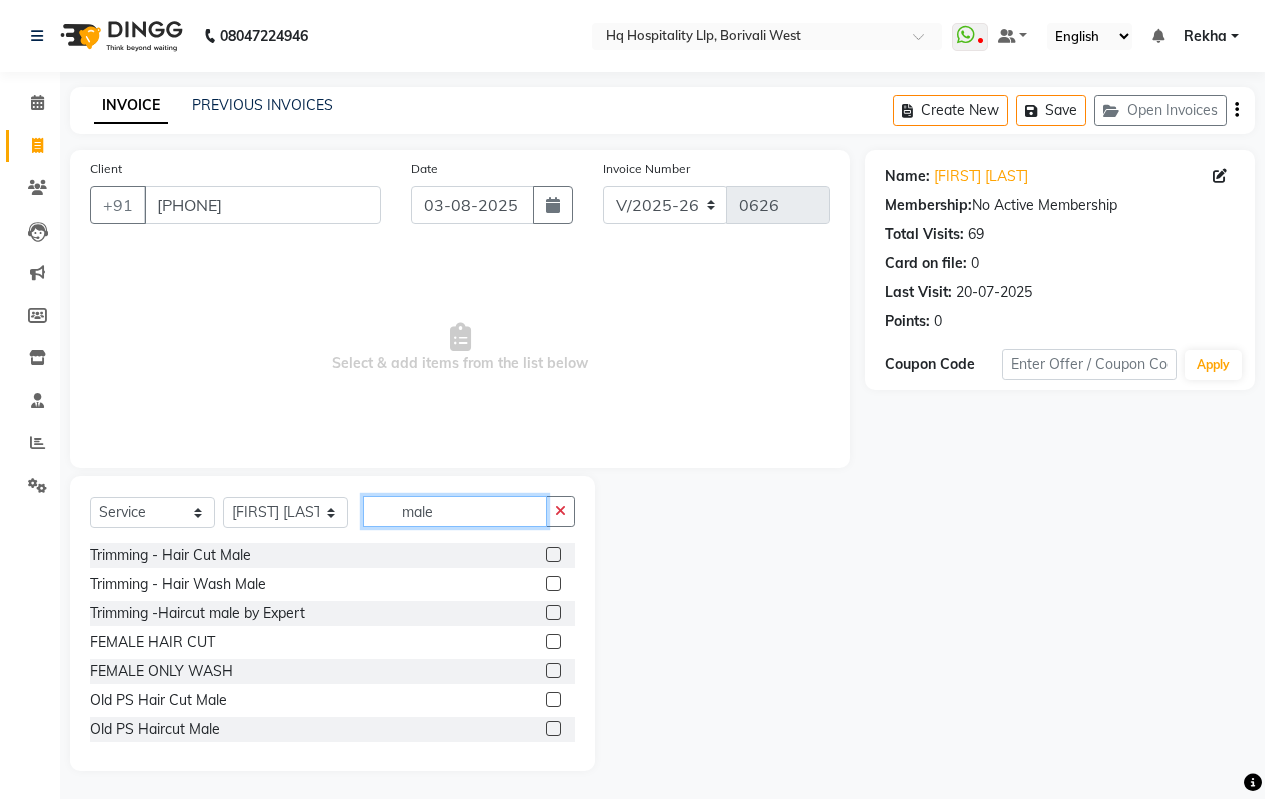 type on "male" 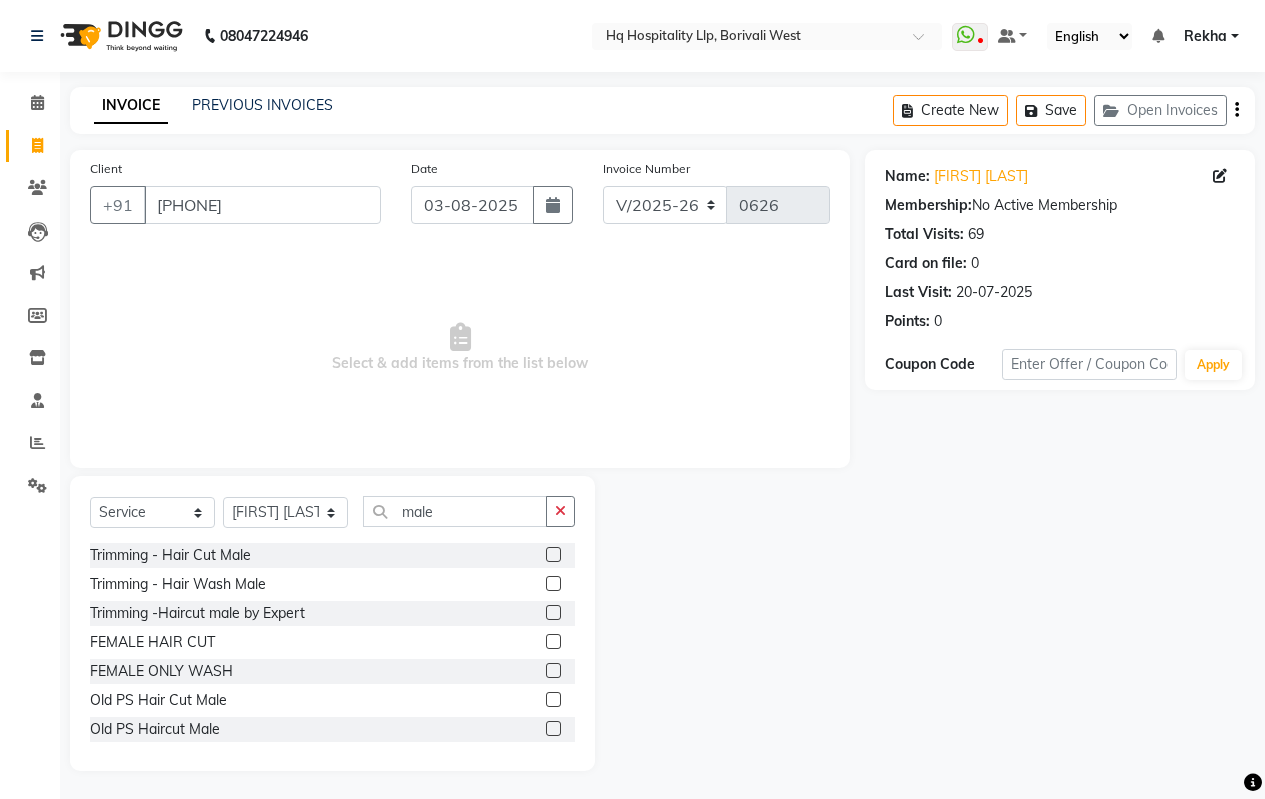 click 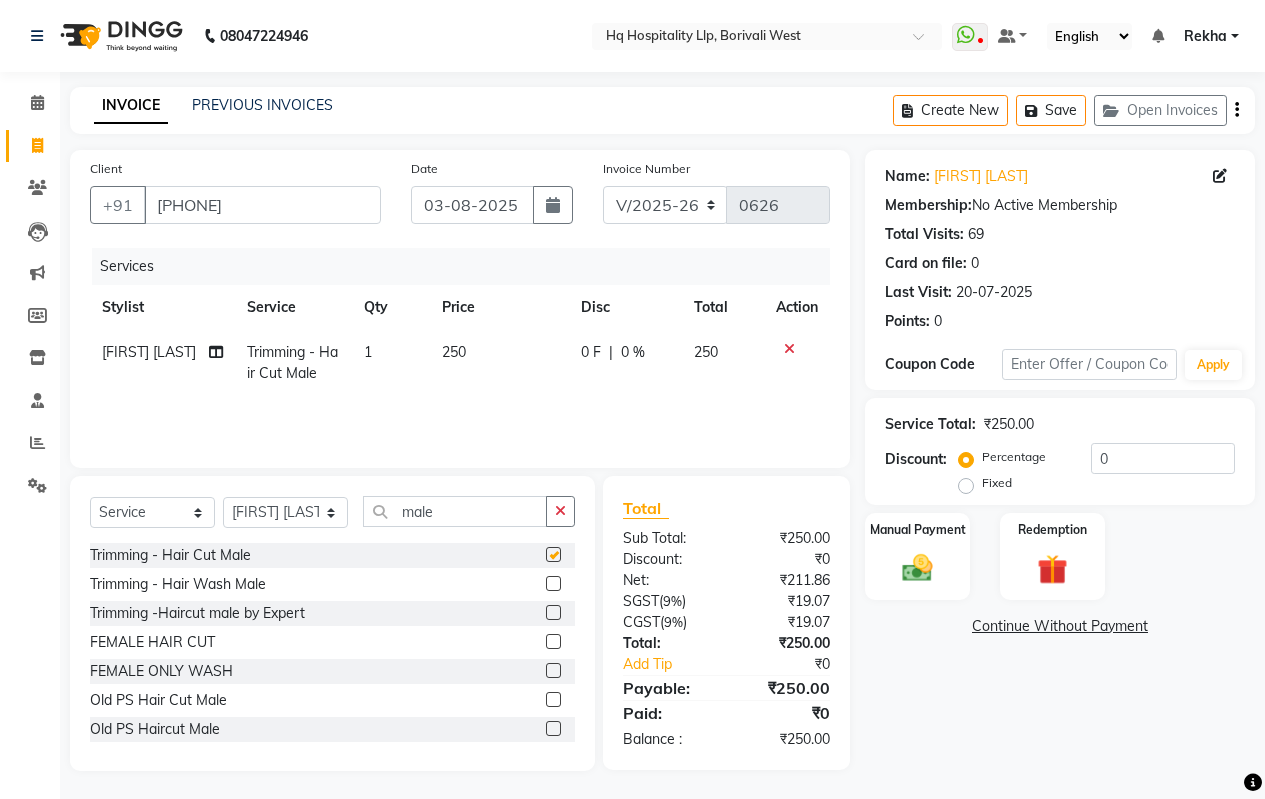 checkbox on "false" 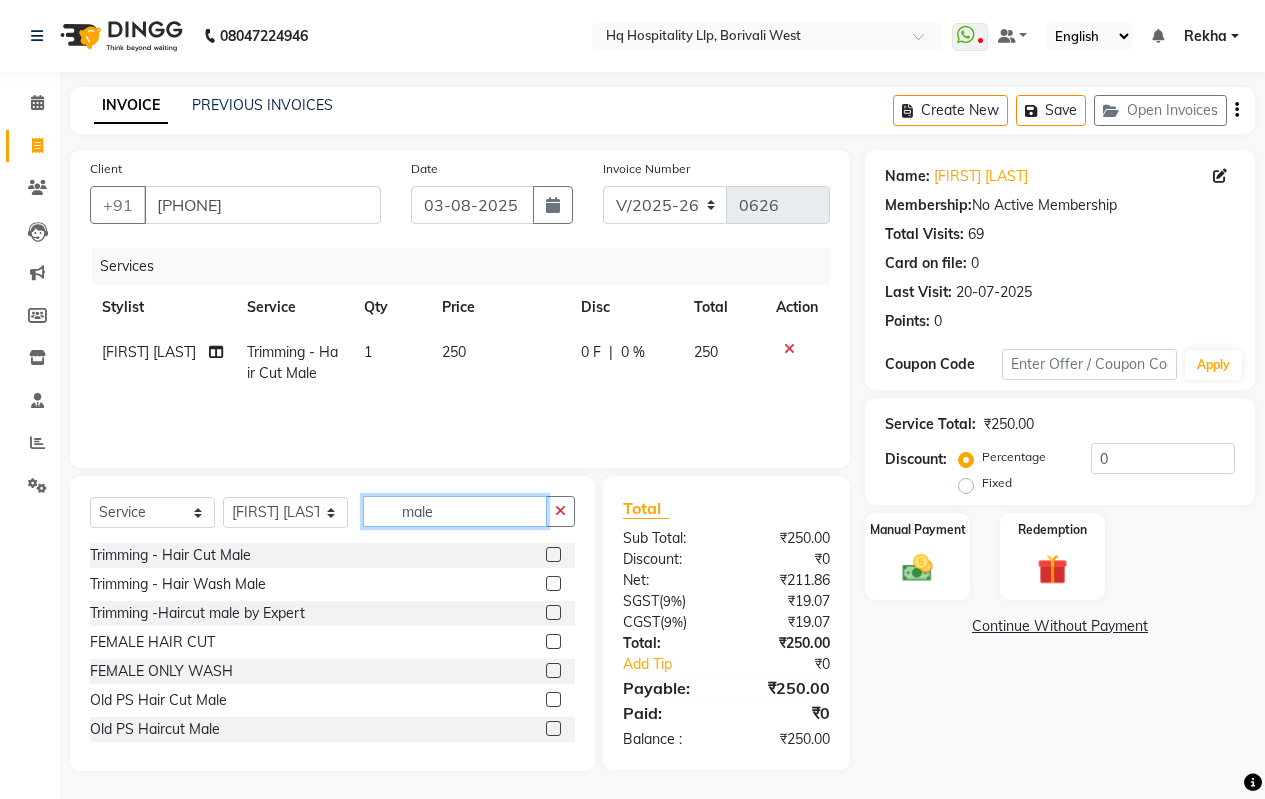 click on "male" 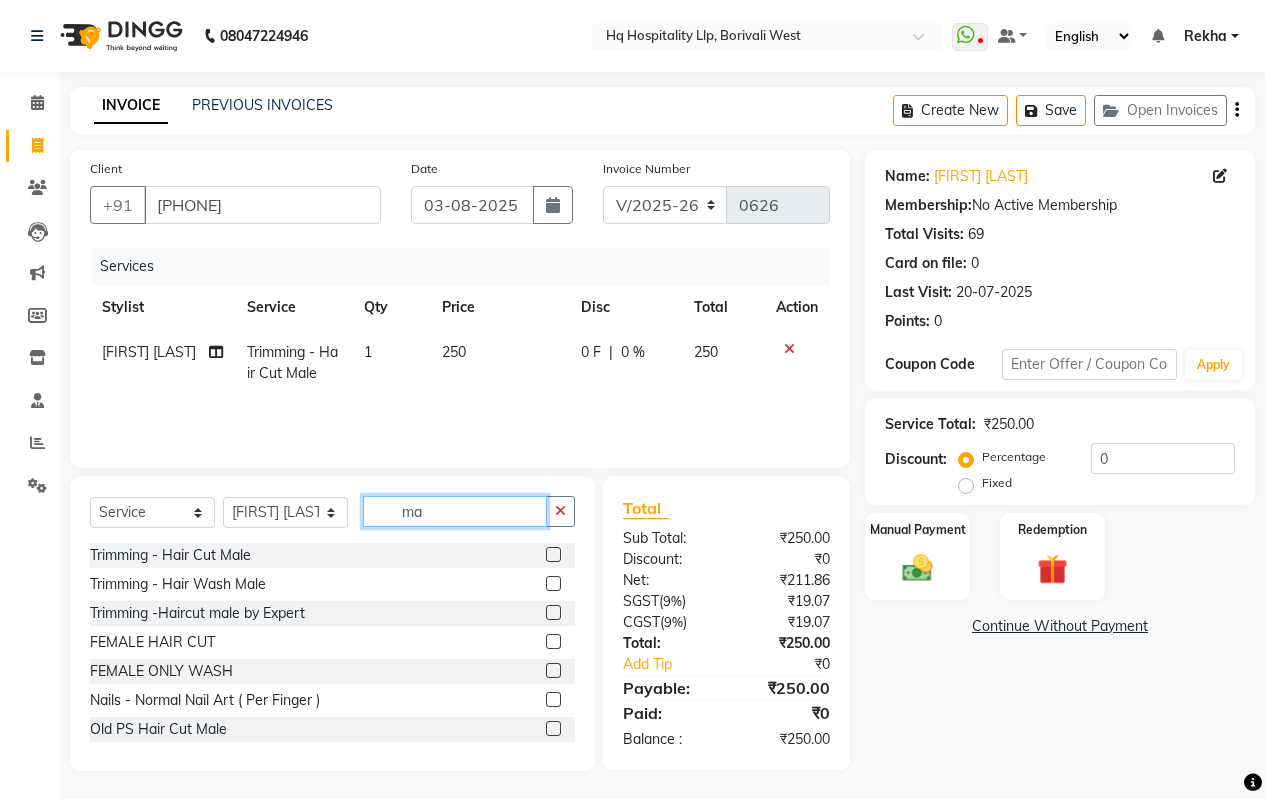 type on "m" 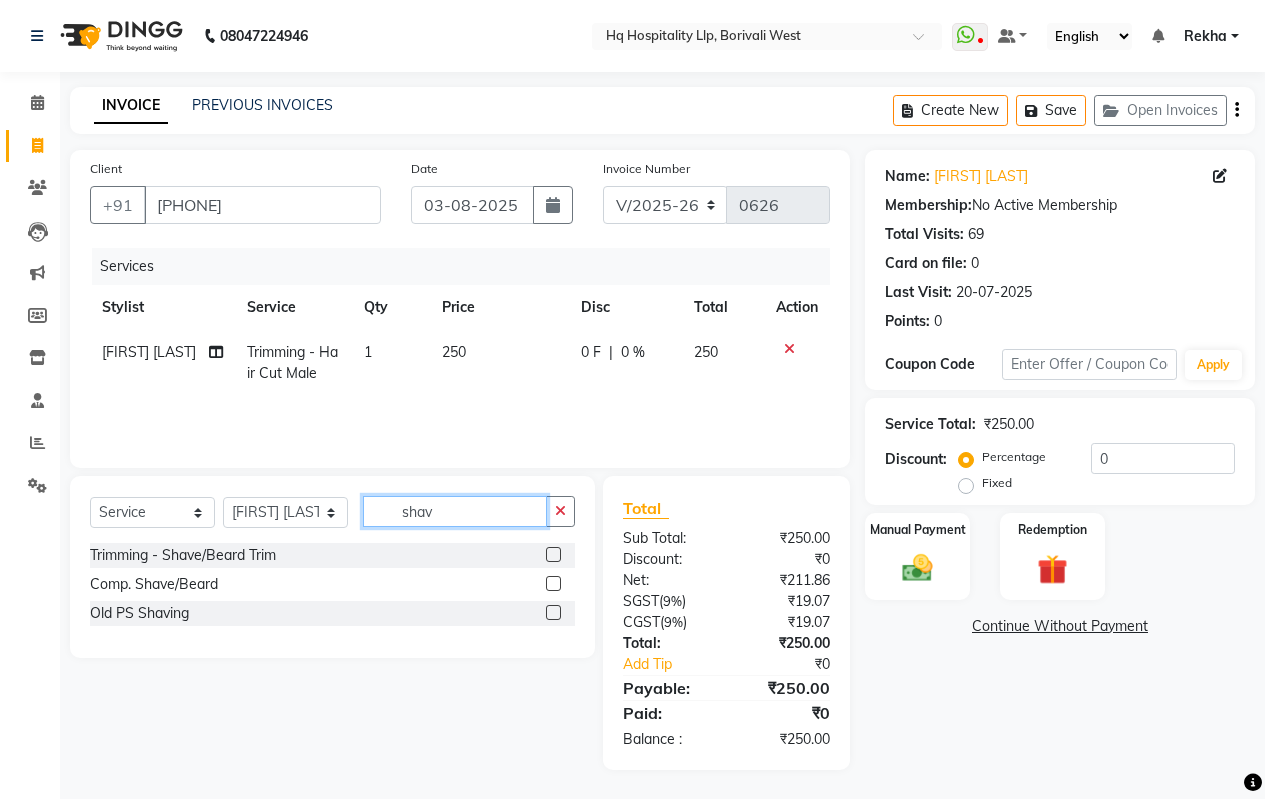 type on "shav" 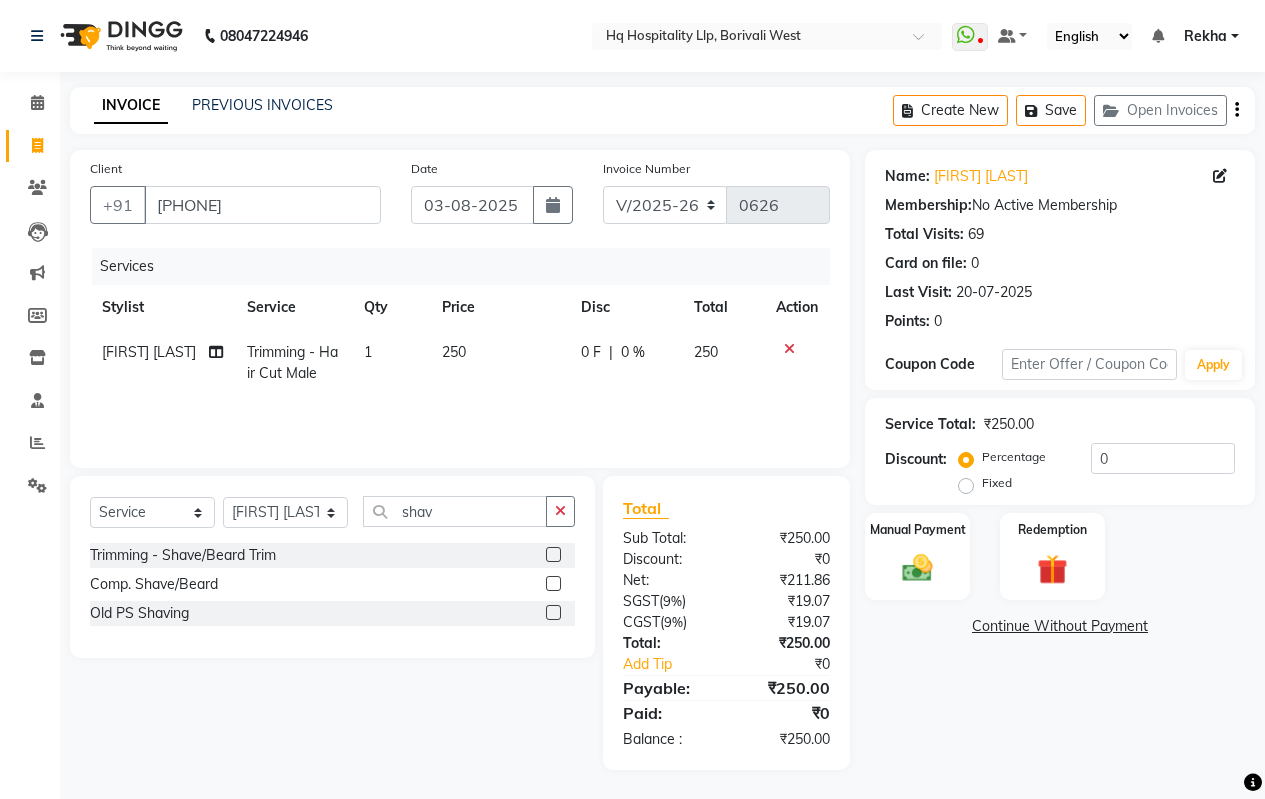 click 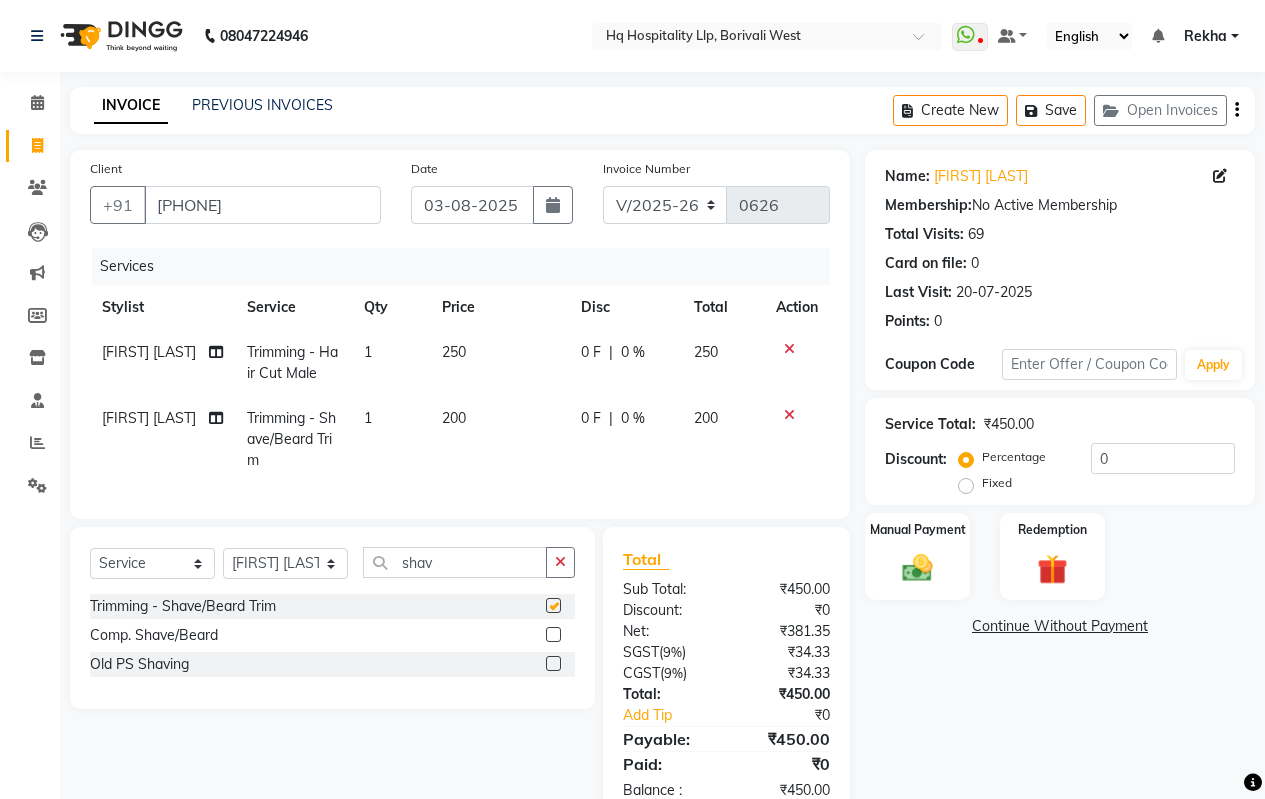 checkbox on "false" 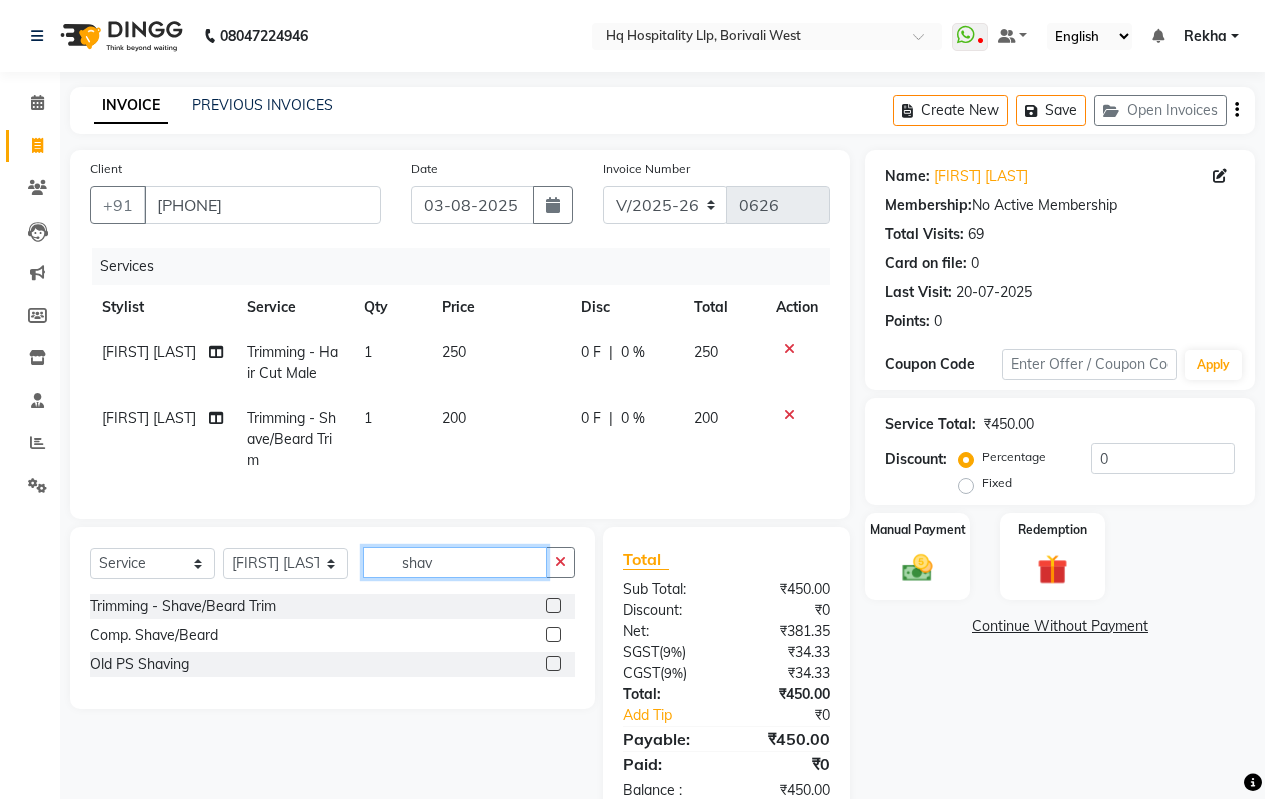 click on "shav" 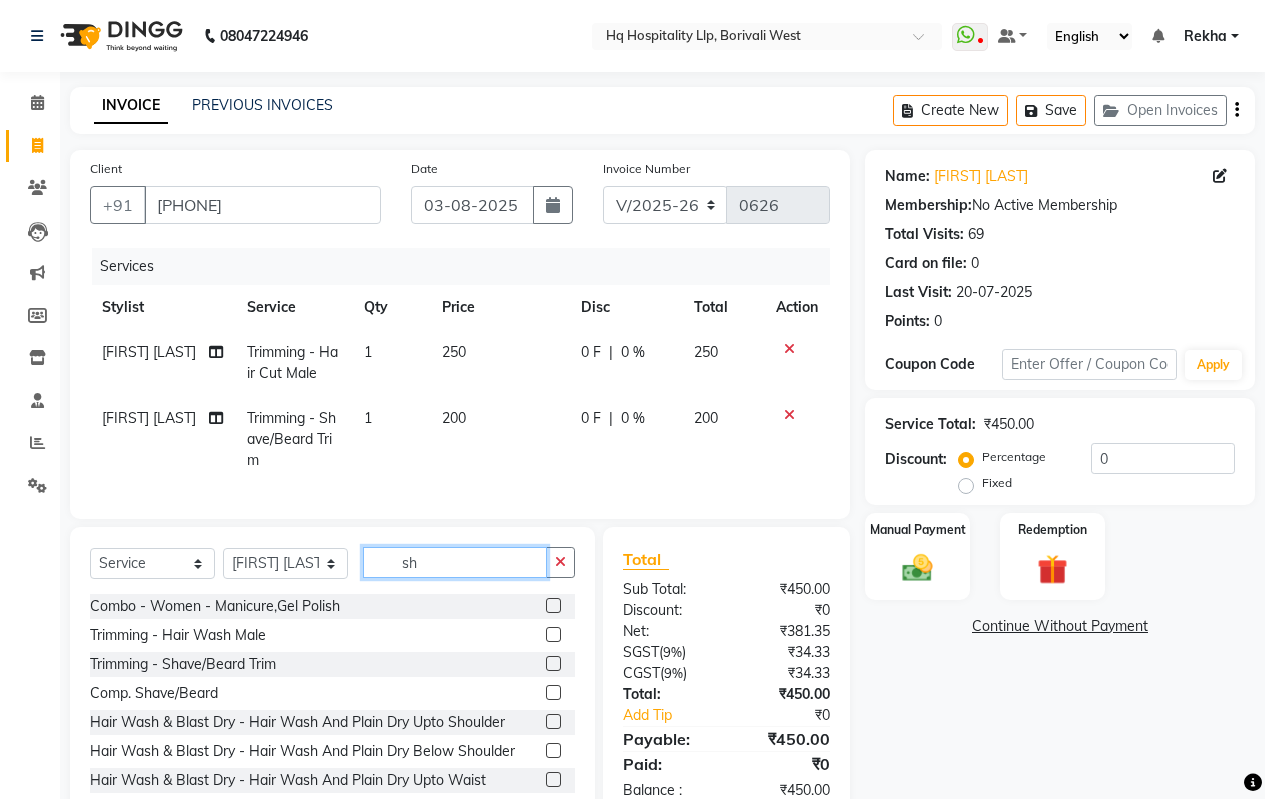 type on "s" 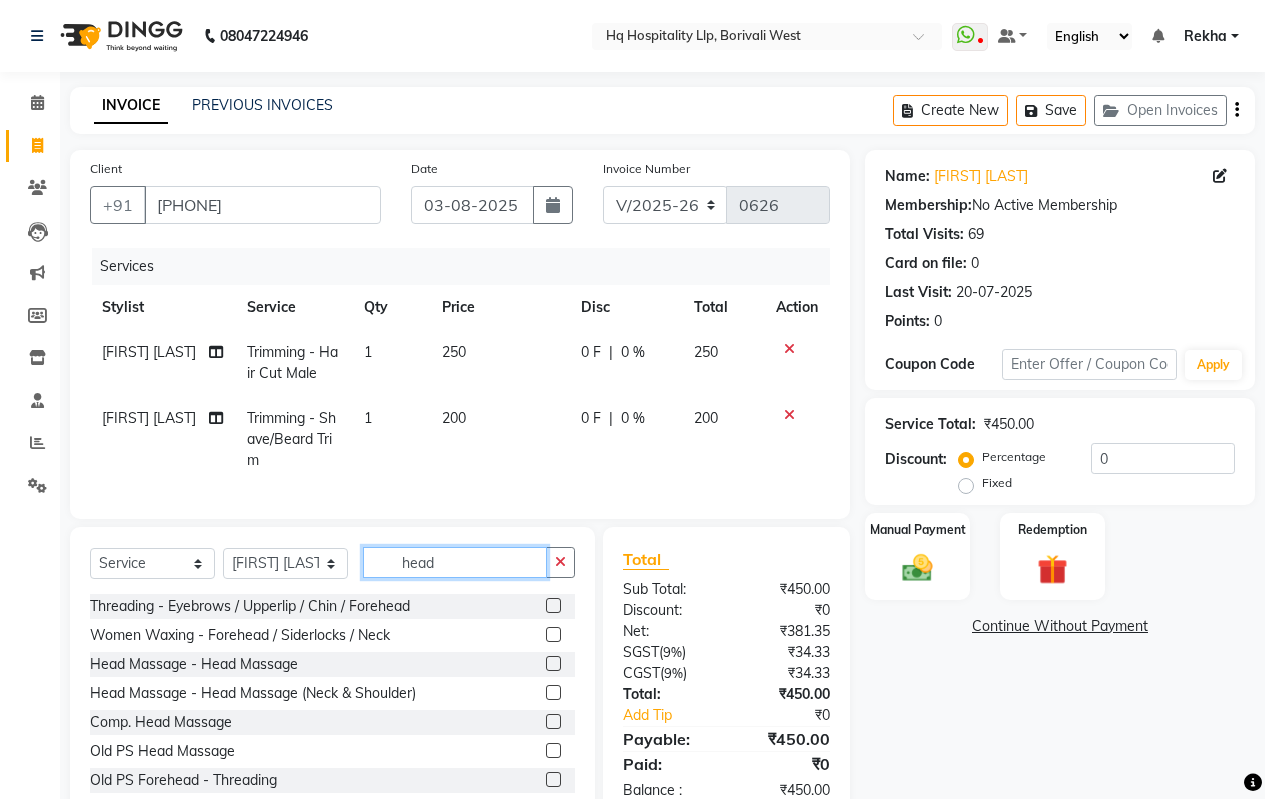 scroll, scrollTop: 3, scrollLeft: 0, axis: vertical 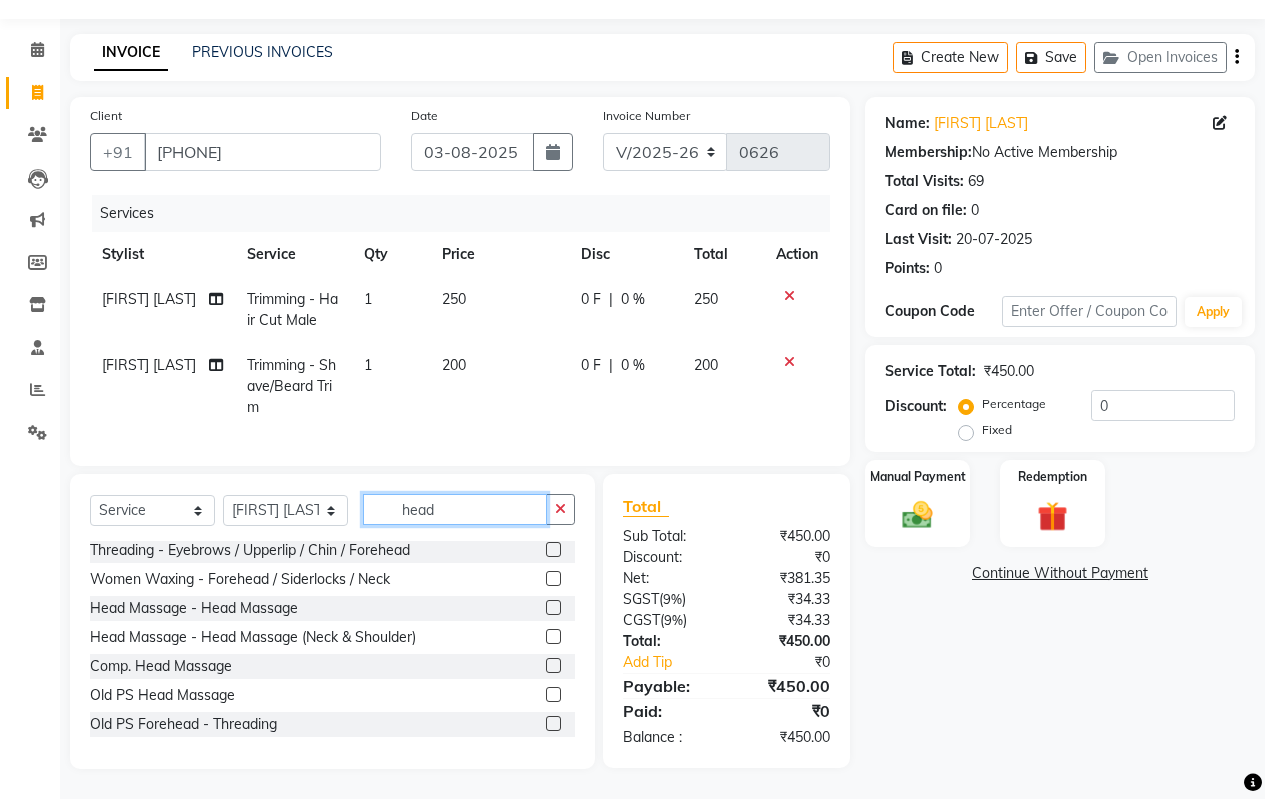 type on "head" 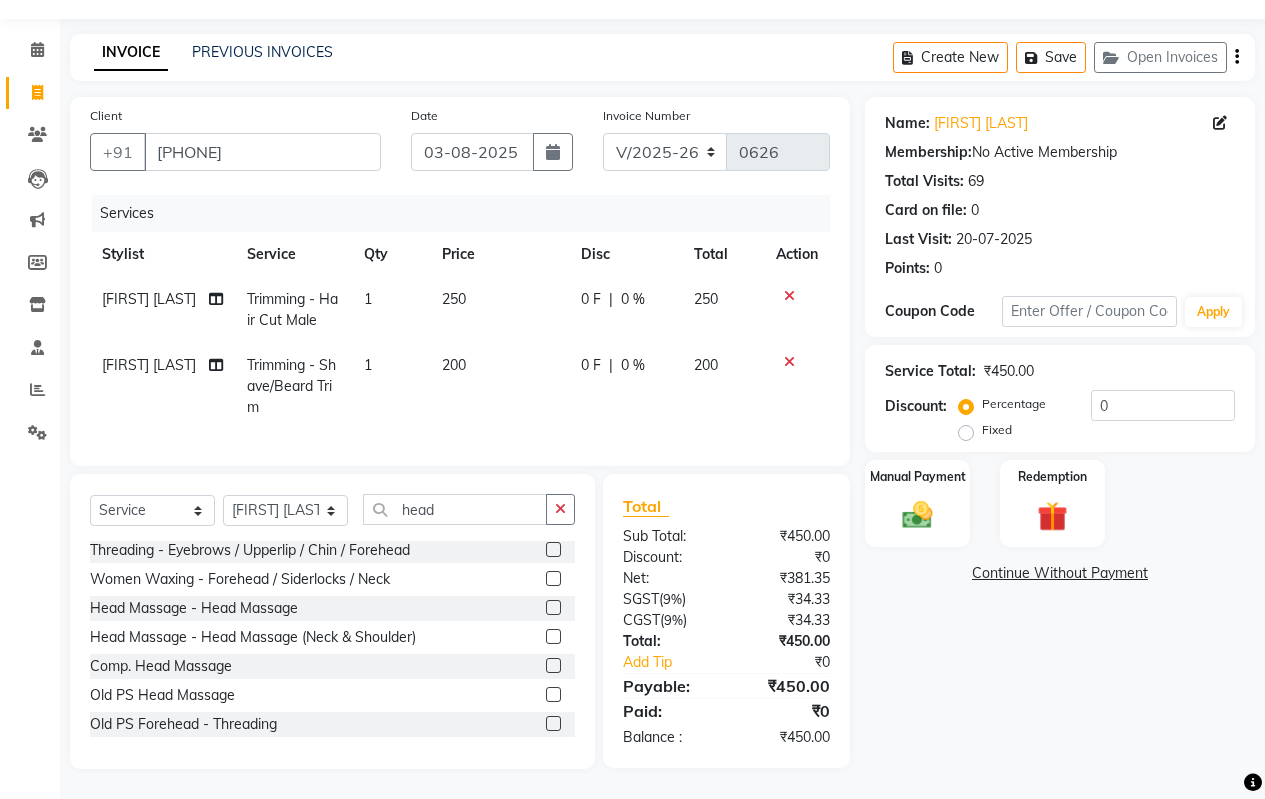 click 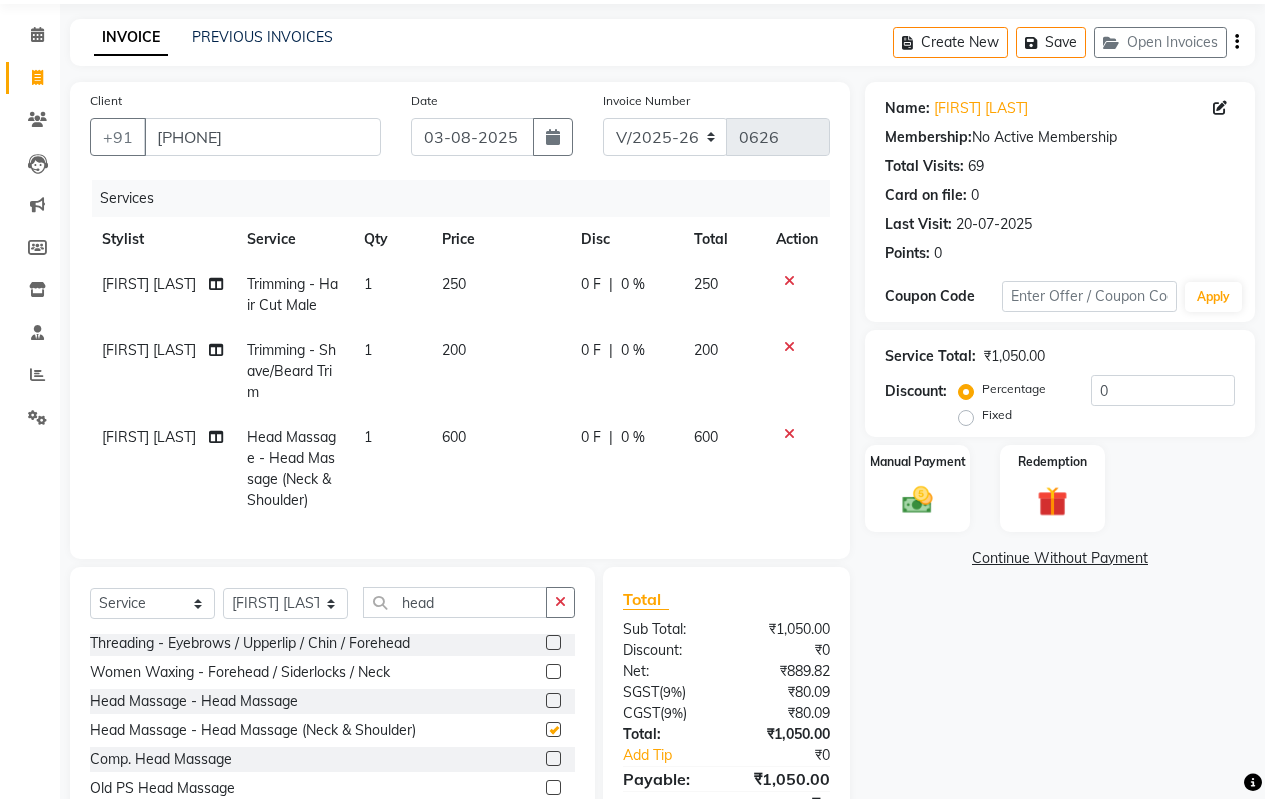 checkbox on "false" 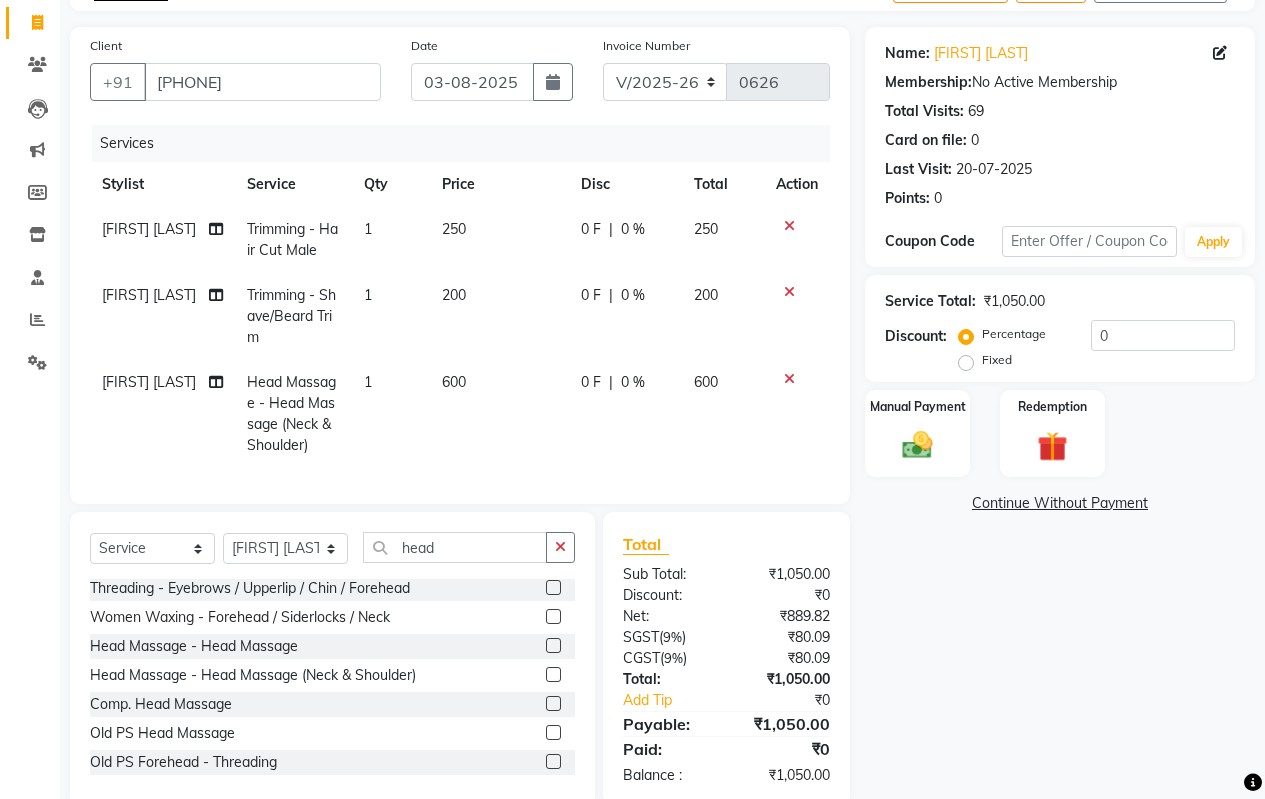 scroll, scrollTop: 176, scrollLeft: 0, axis: vertical 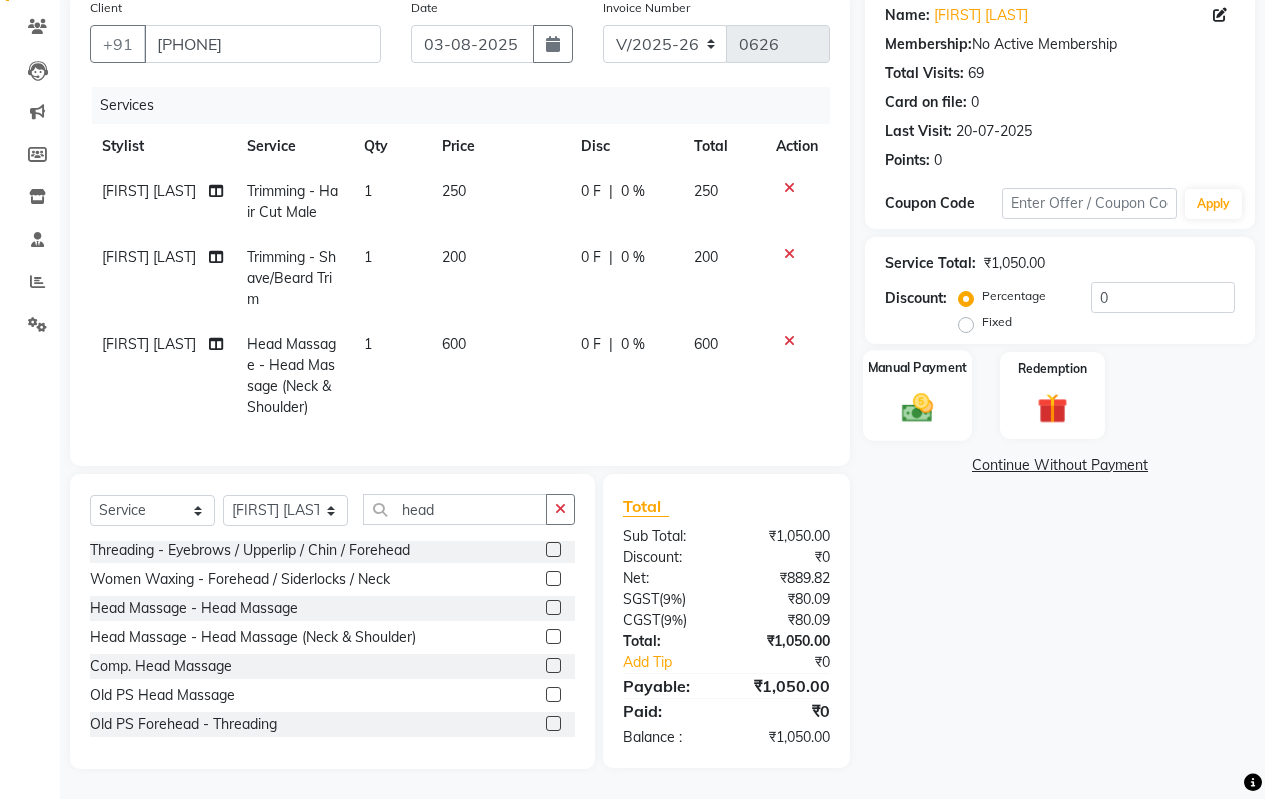 click on "Manual Payment" 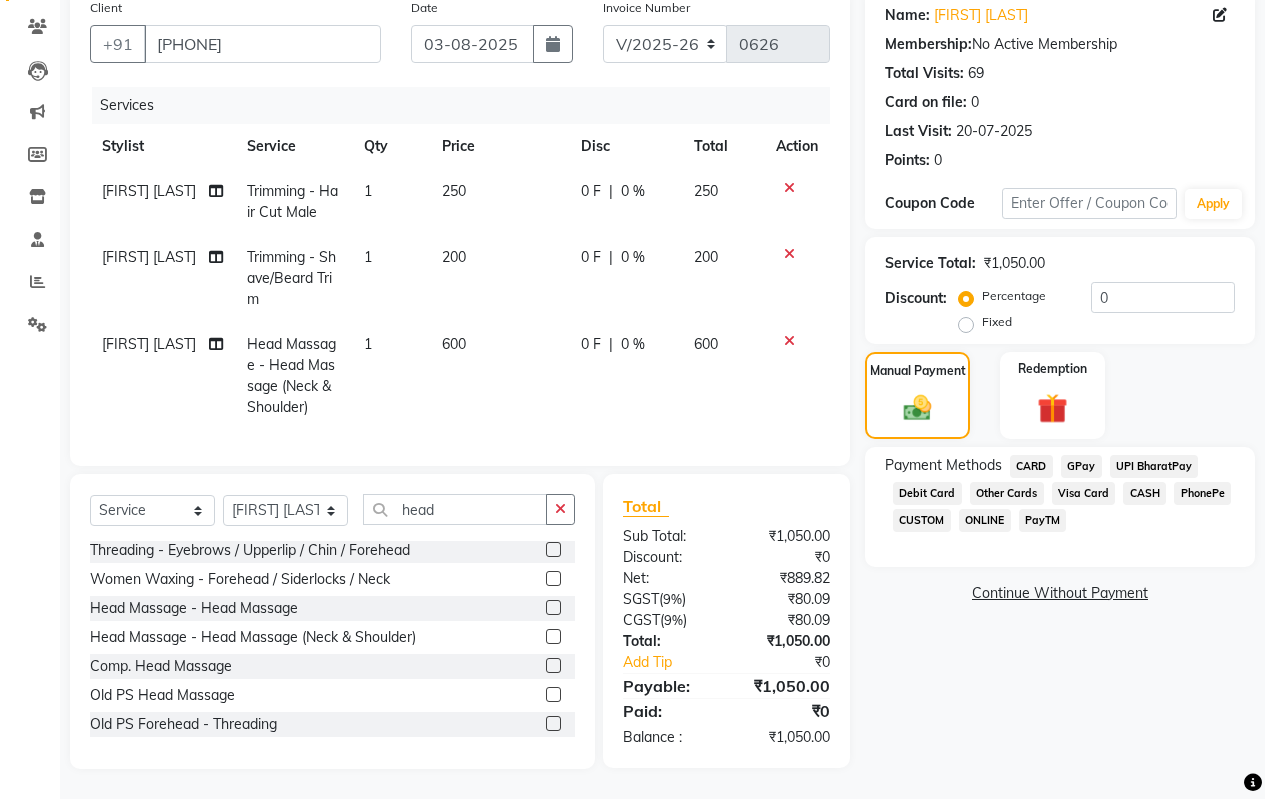 click on "GPay" 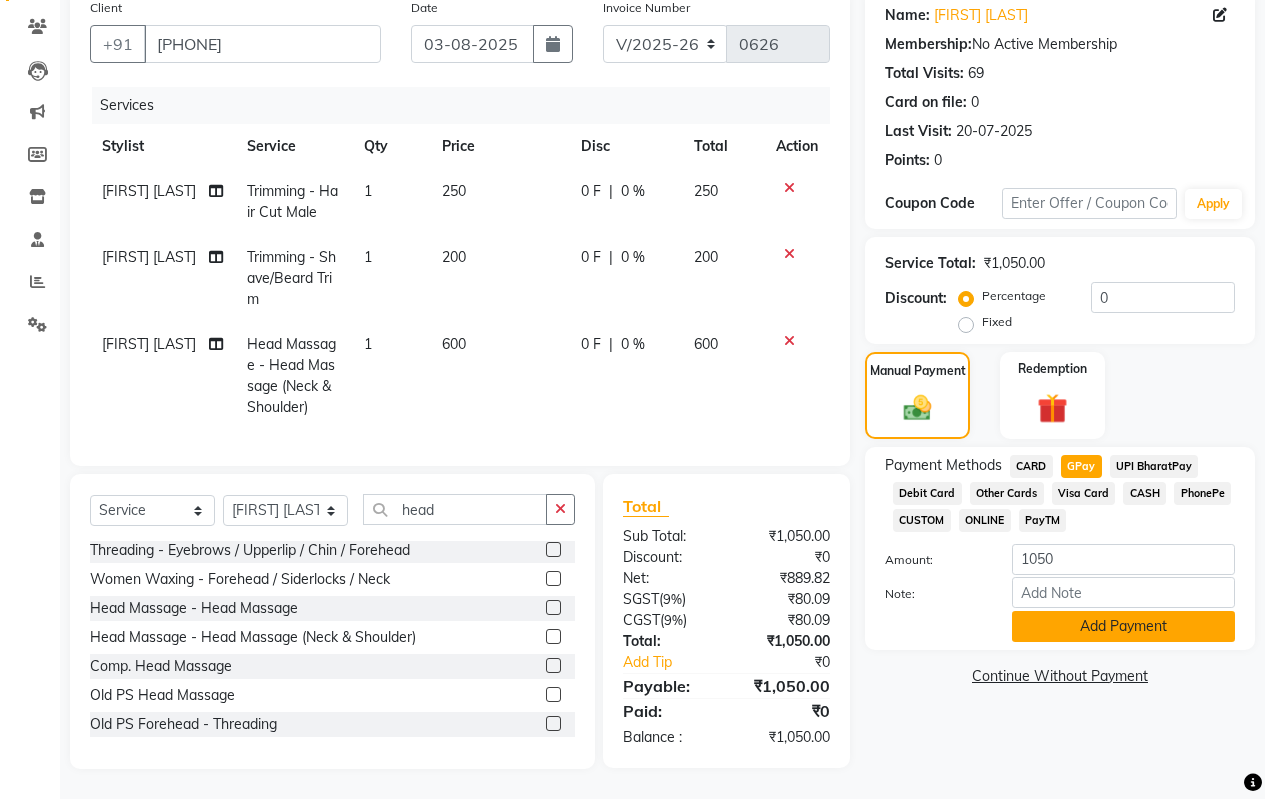click on "Add Payment" 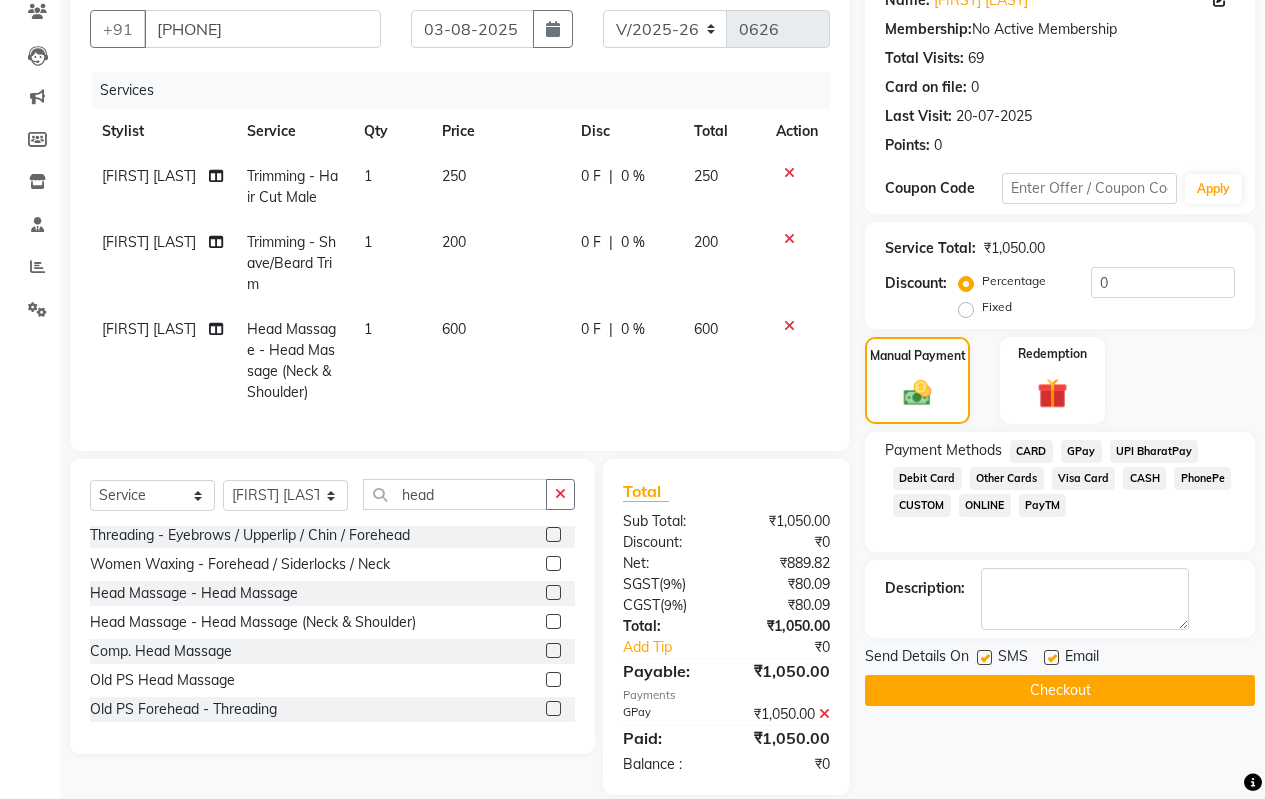 scroll, scrollTop: 217, scrollLeft: 0, axis: vertical 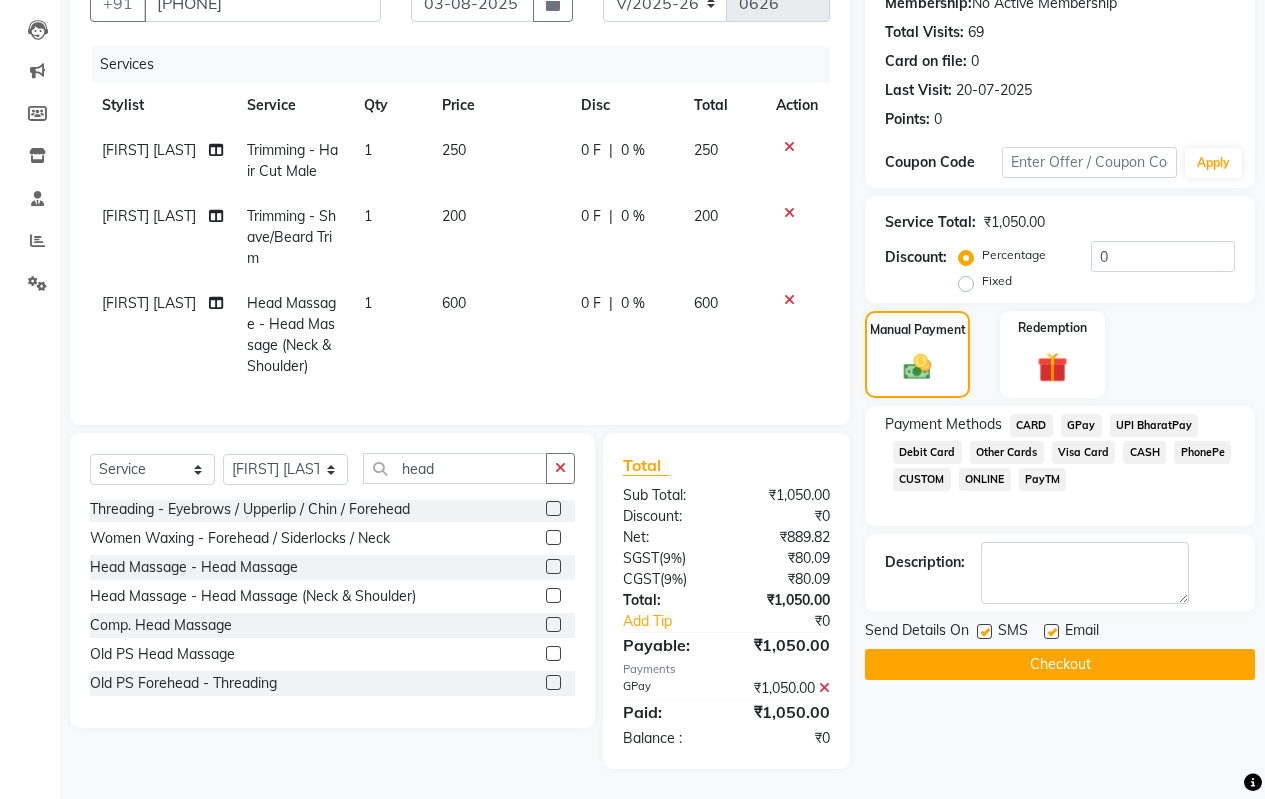 click on "Checkout" 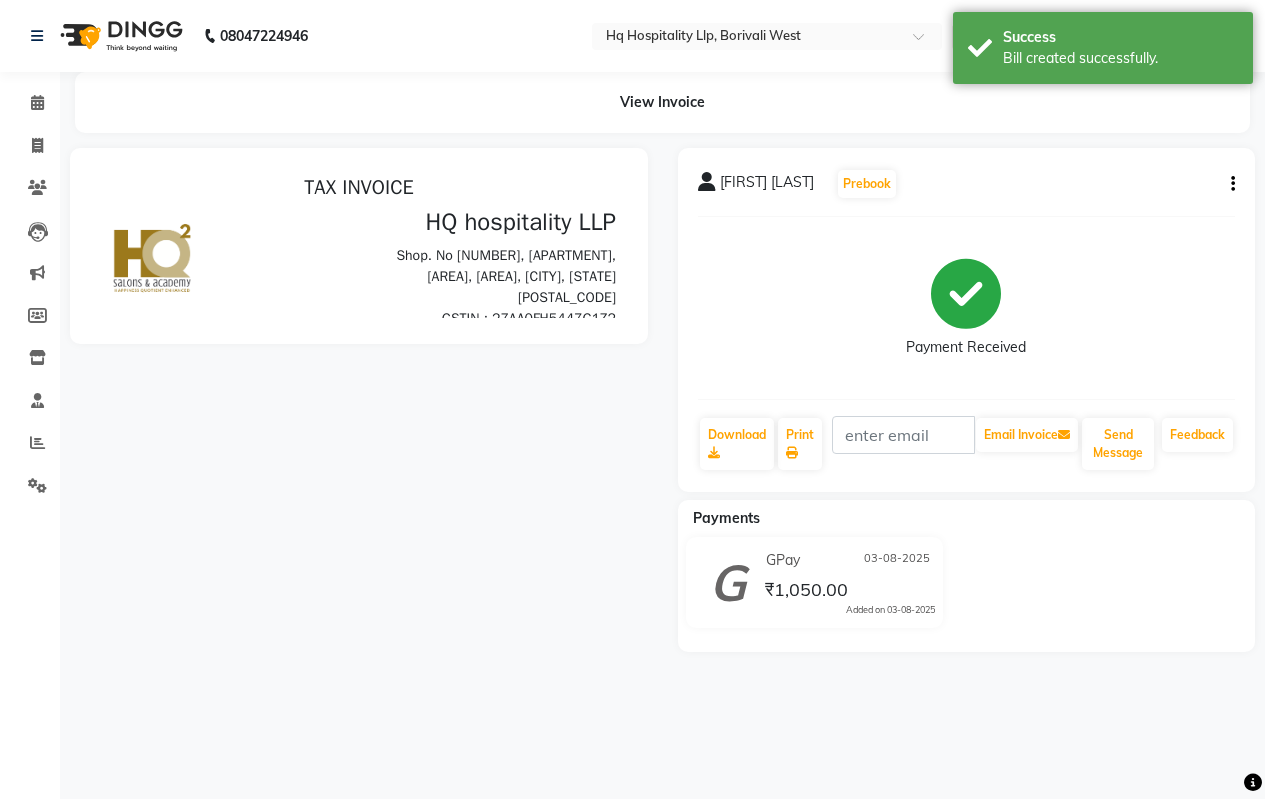 scroll, scrollTop: 0, scrollLeft: 0, axis: both 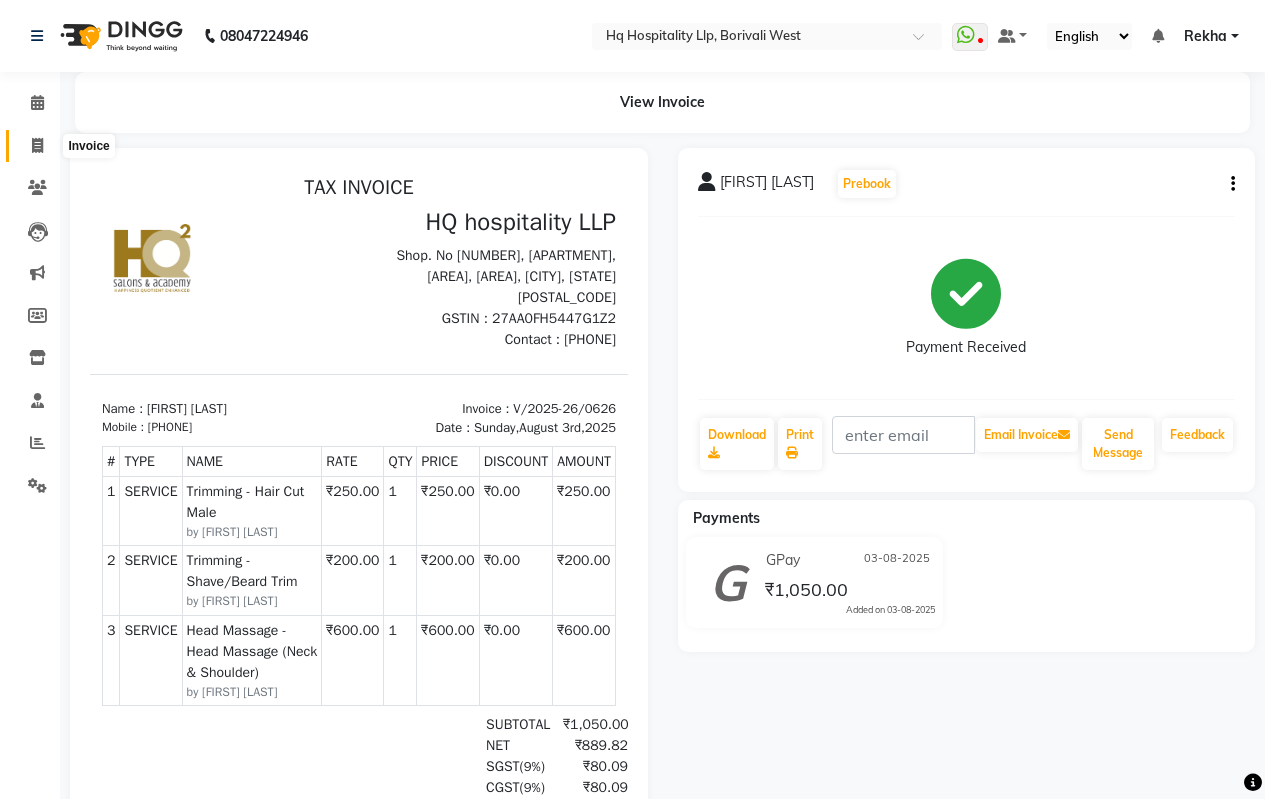 click 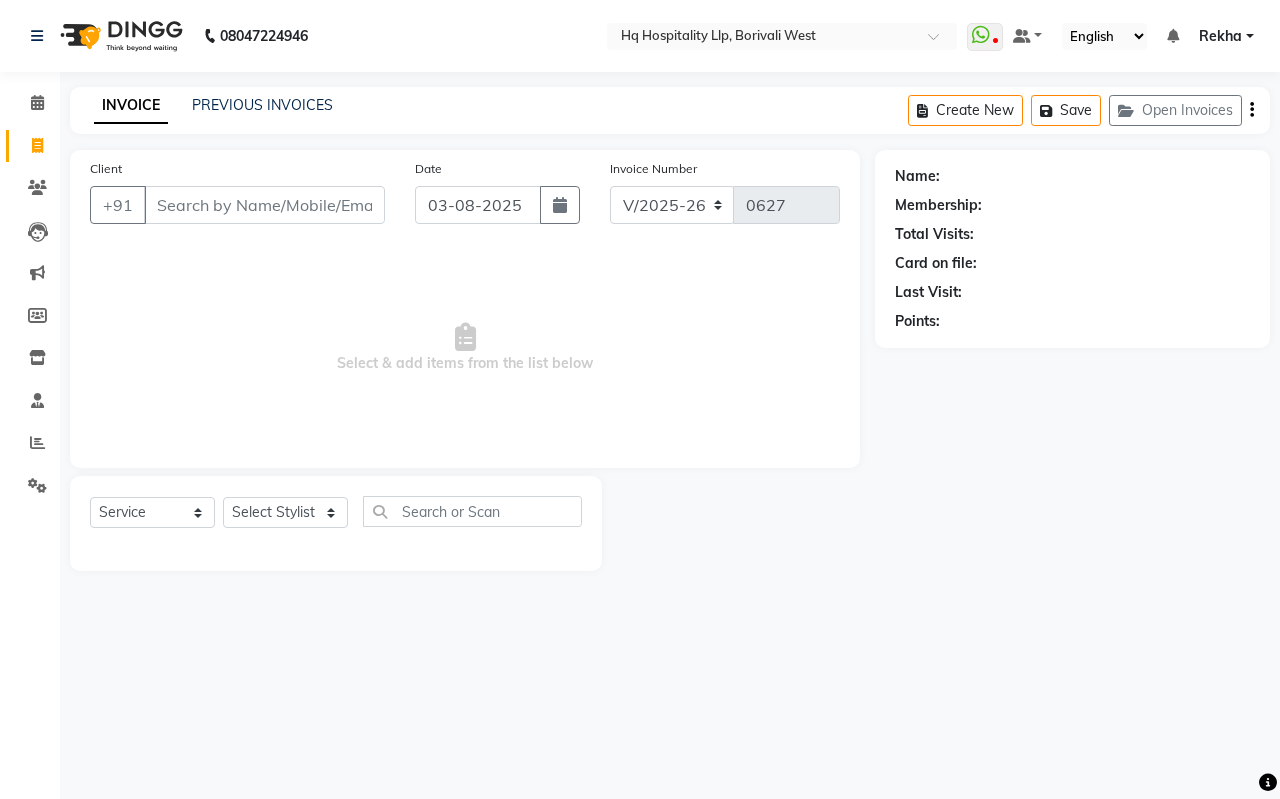 click on "Client" at bounding box center (264, 205) 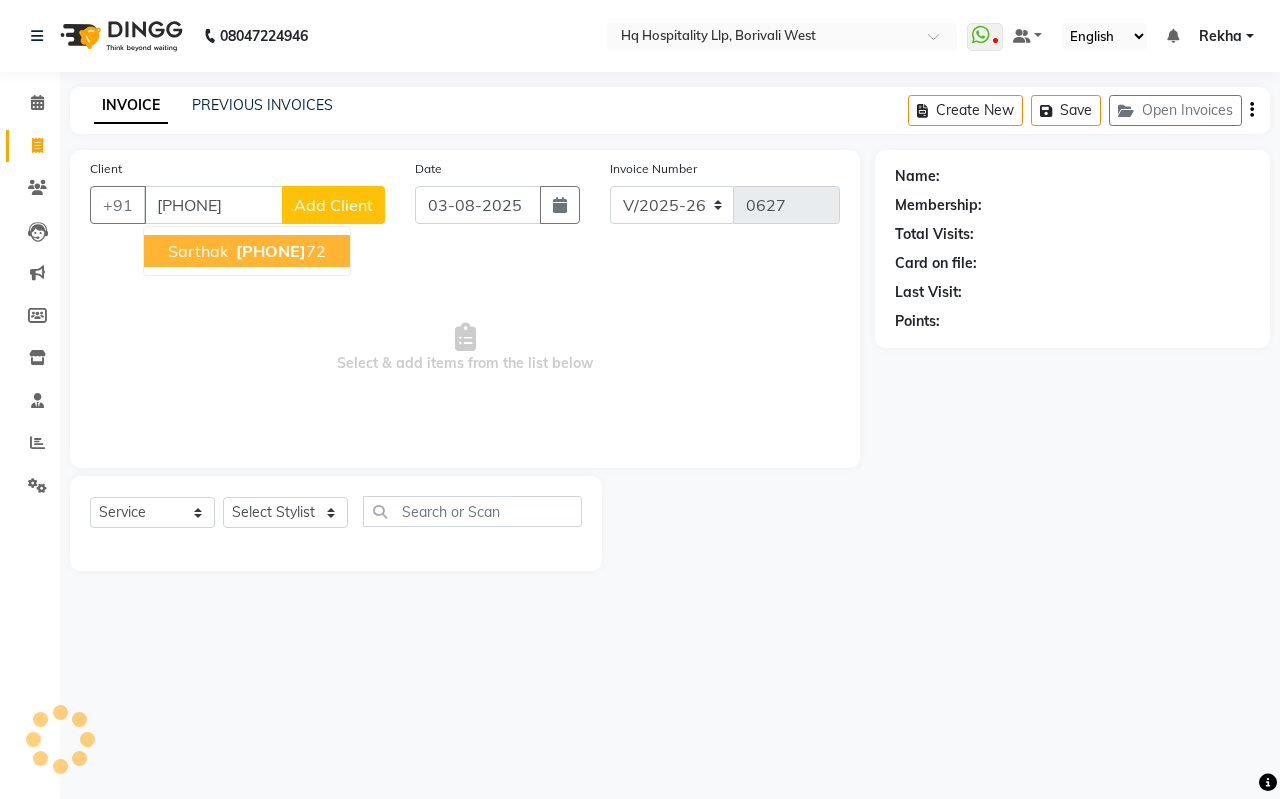 click on "[PHONE]" at bounding box center [271, 251] 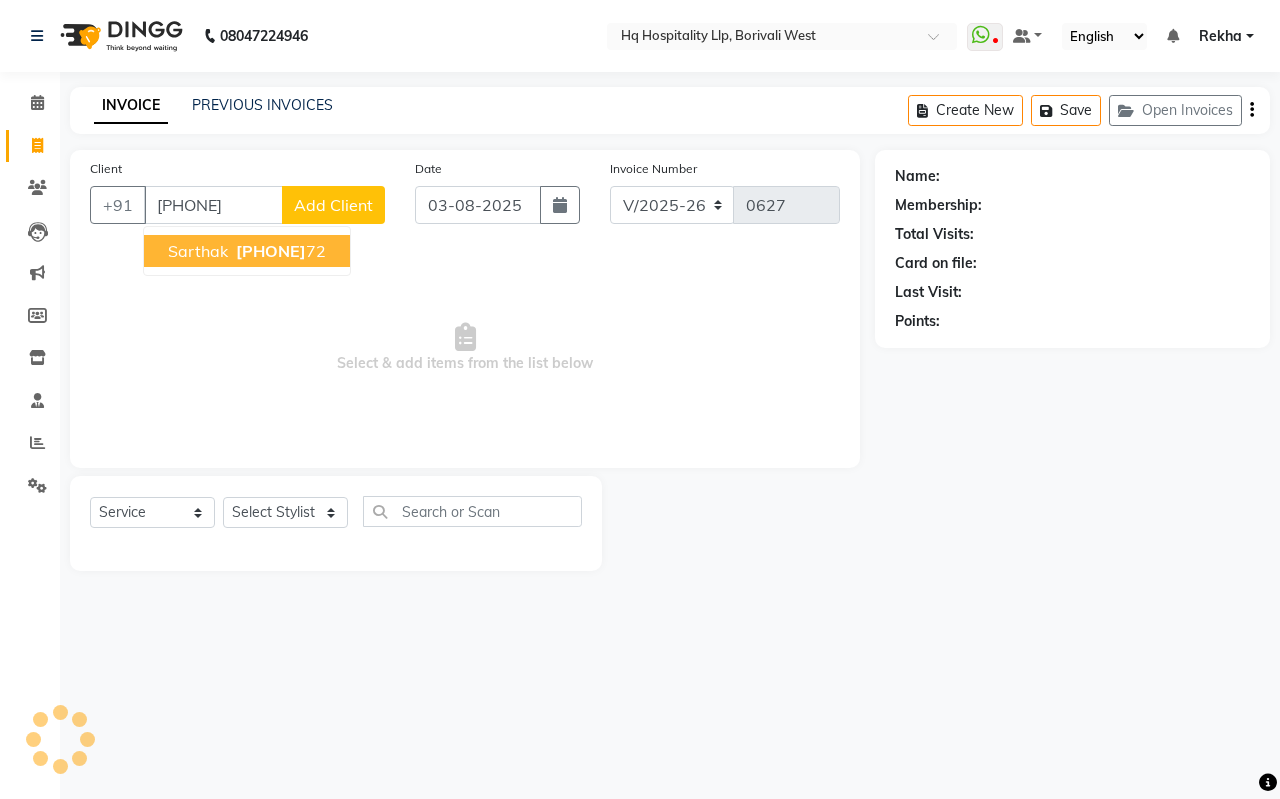 type on "[PHONE]" 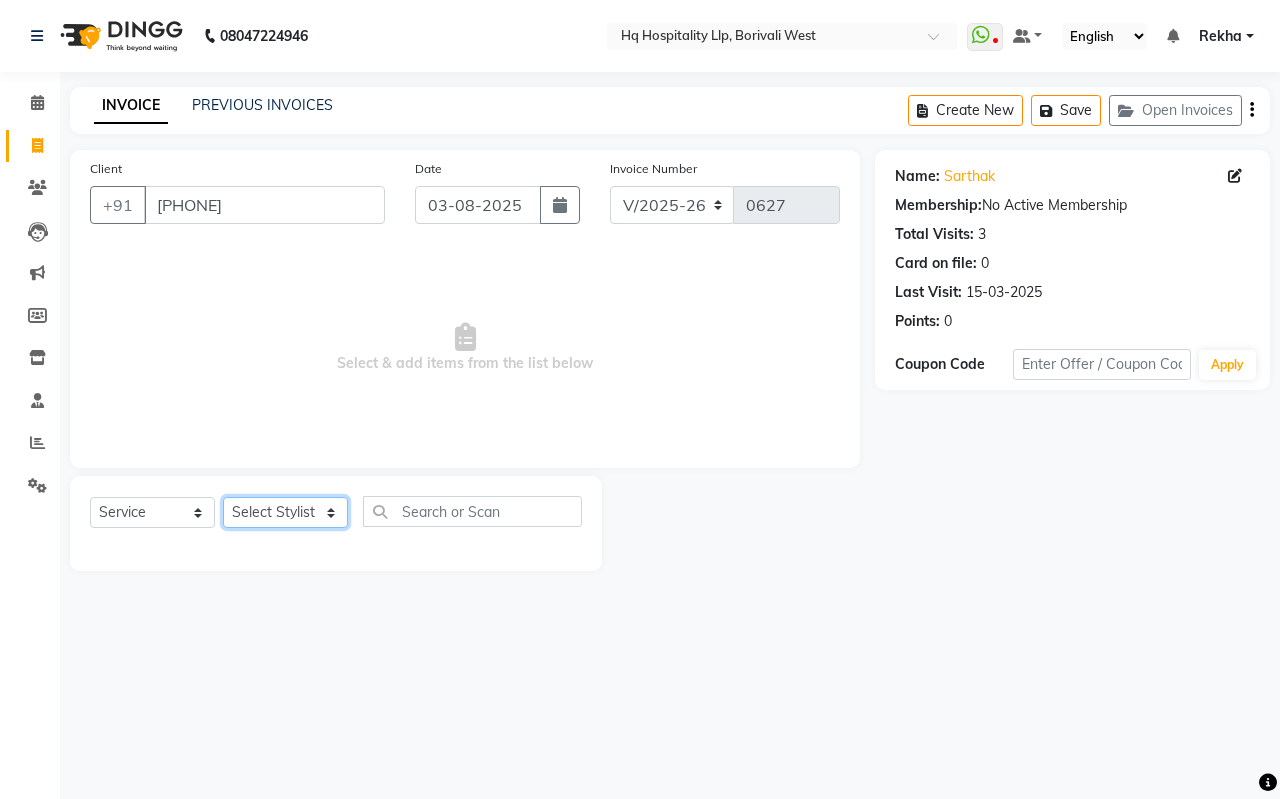 click on "Select Stylist [FIRST]  Manager [FIRST] [FIRST] [FIRST] [FIRST] [FIRST] [FIRST] [FIRST] [FIRST] [FIRST]" 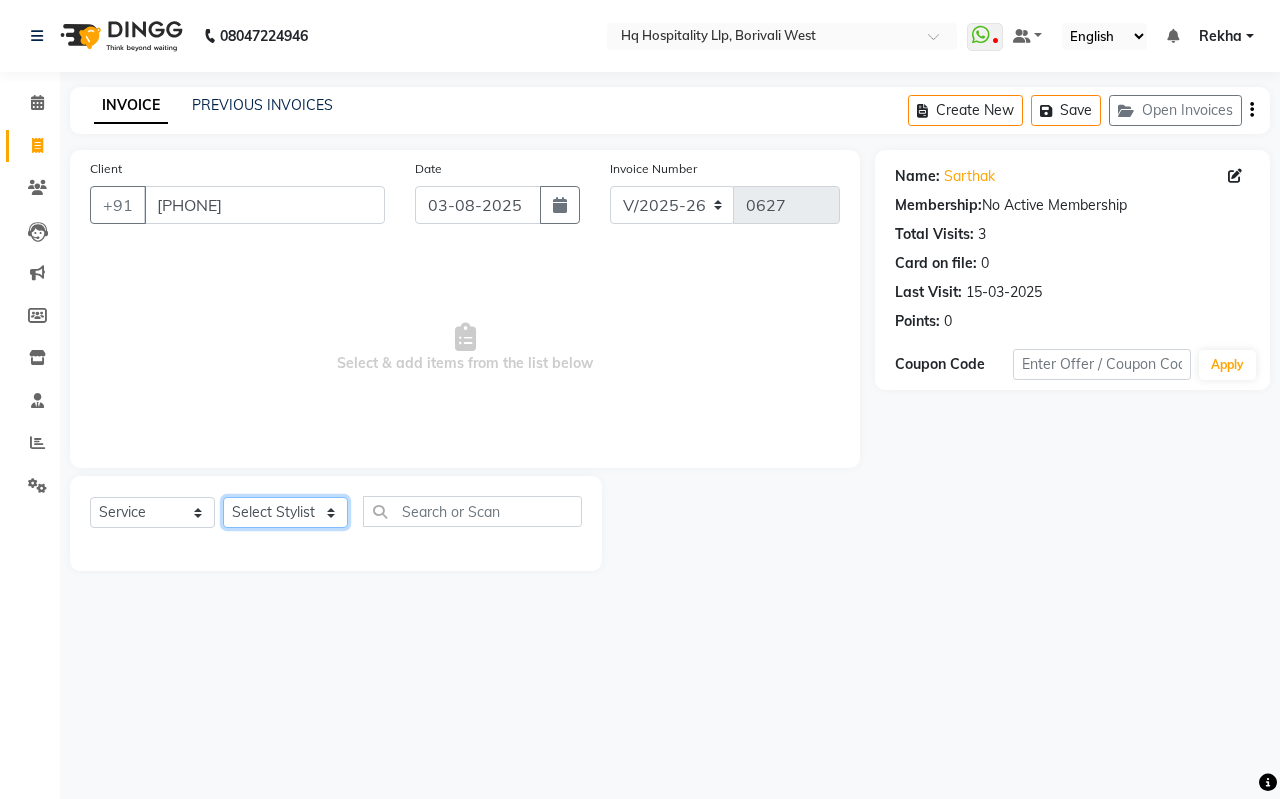 select on "61253" 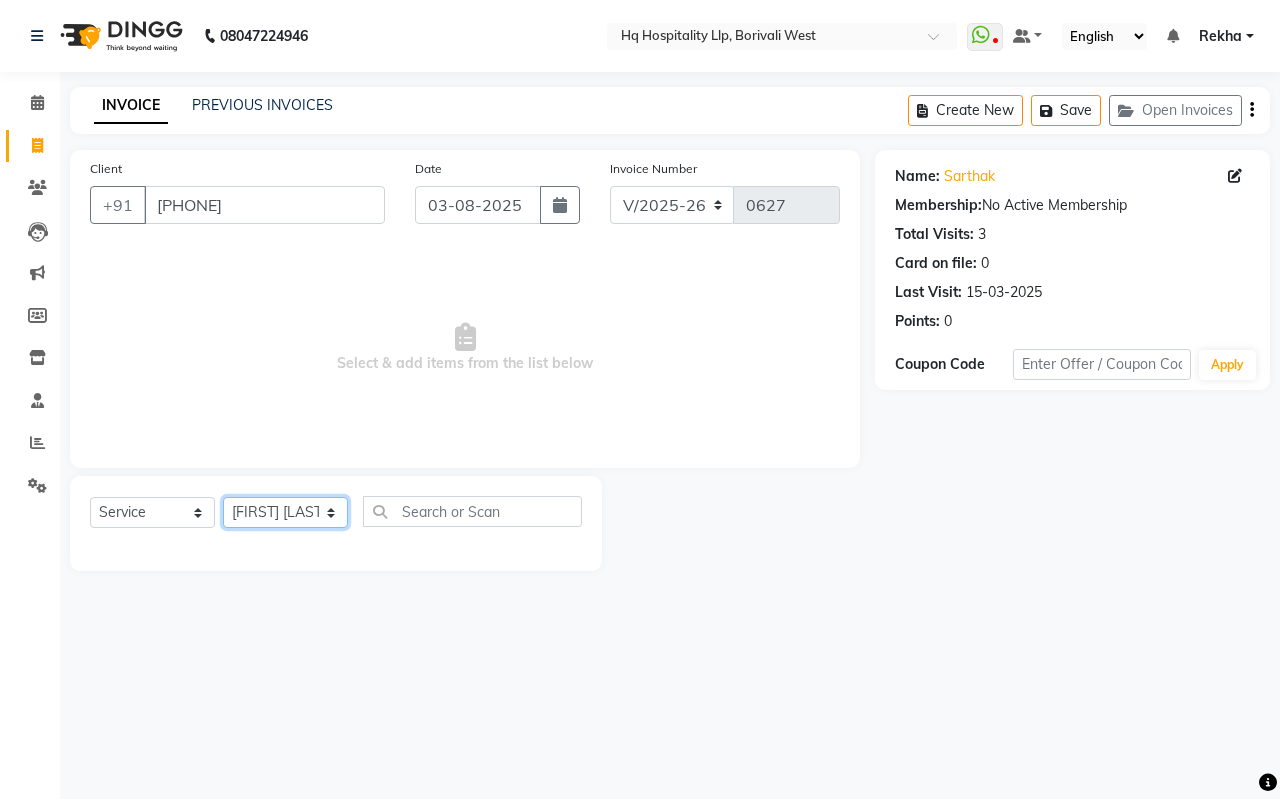 click on "Select Stylist [FIRST]  Manager [FIRST] [FIRST] [FIRST] [FIRST] [FIRST] [FIRST] [FIRST] [FIRST] [FIRST]" 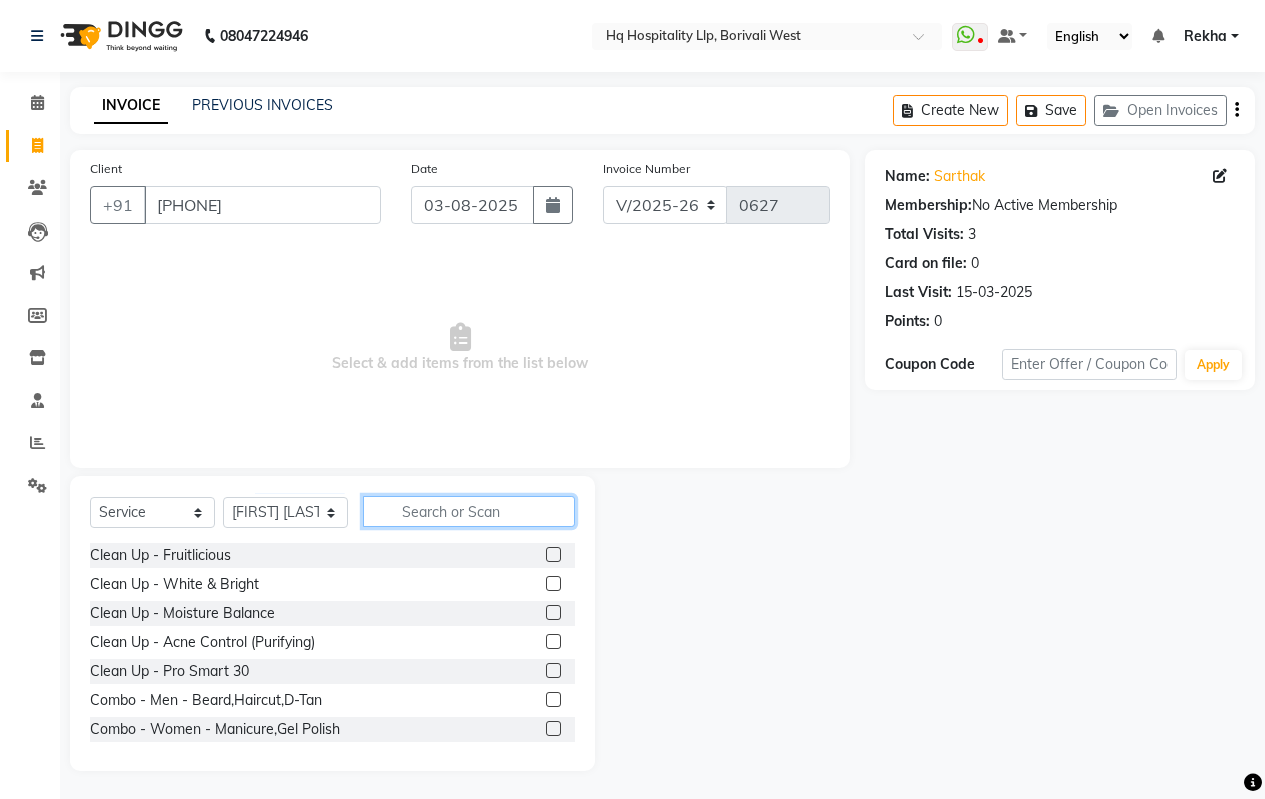 click 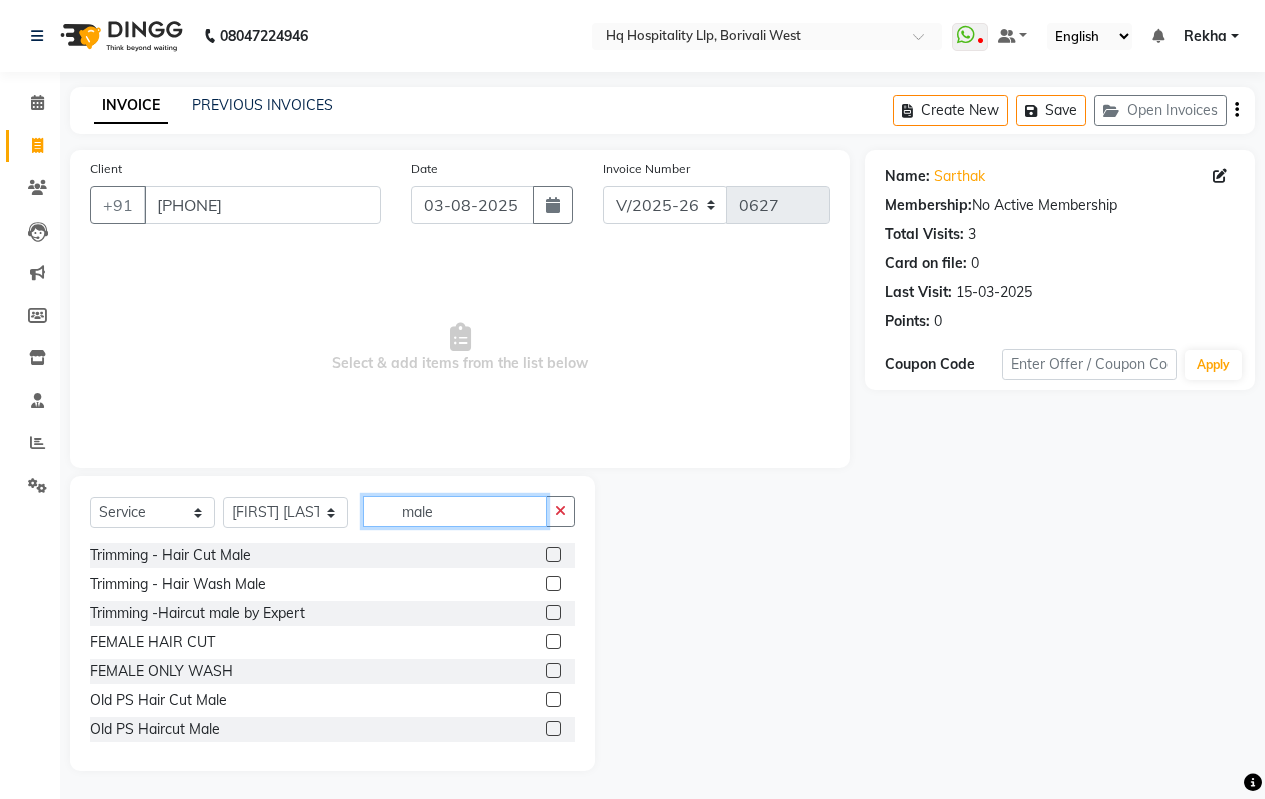 type on "male" 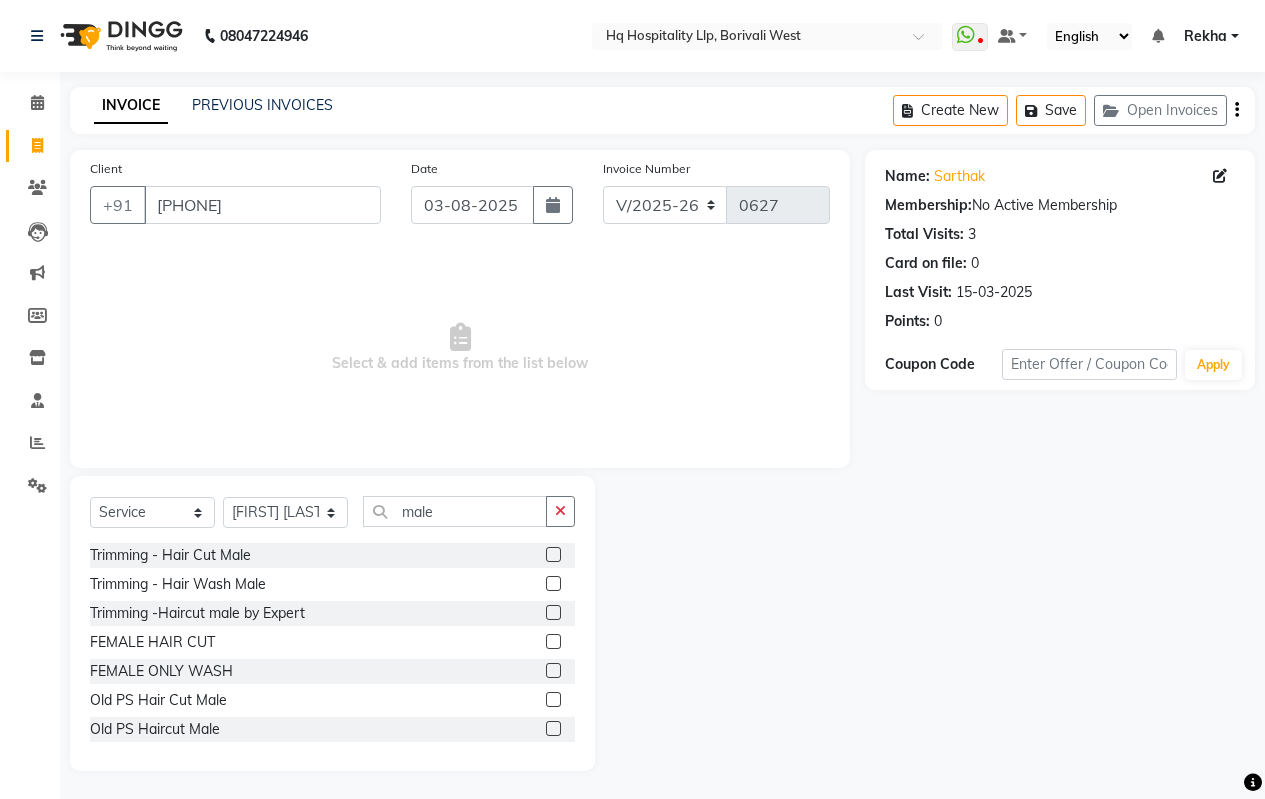 click 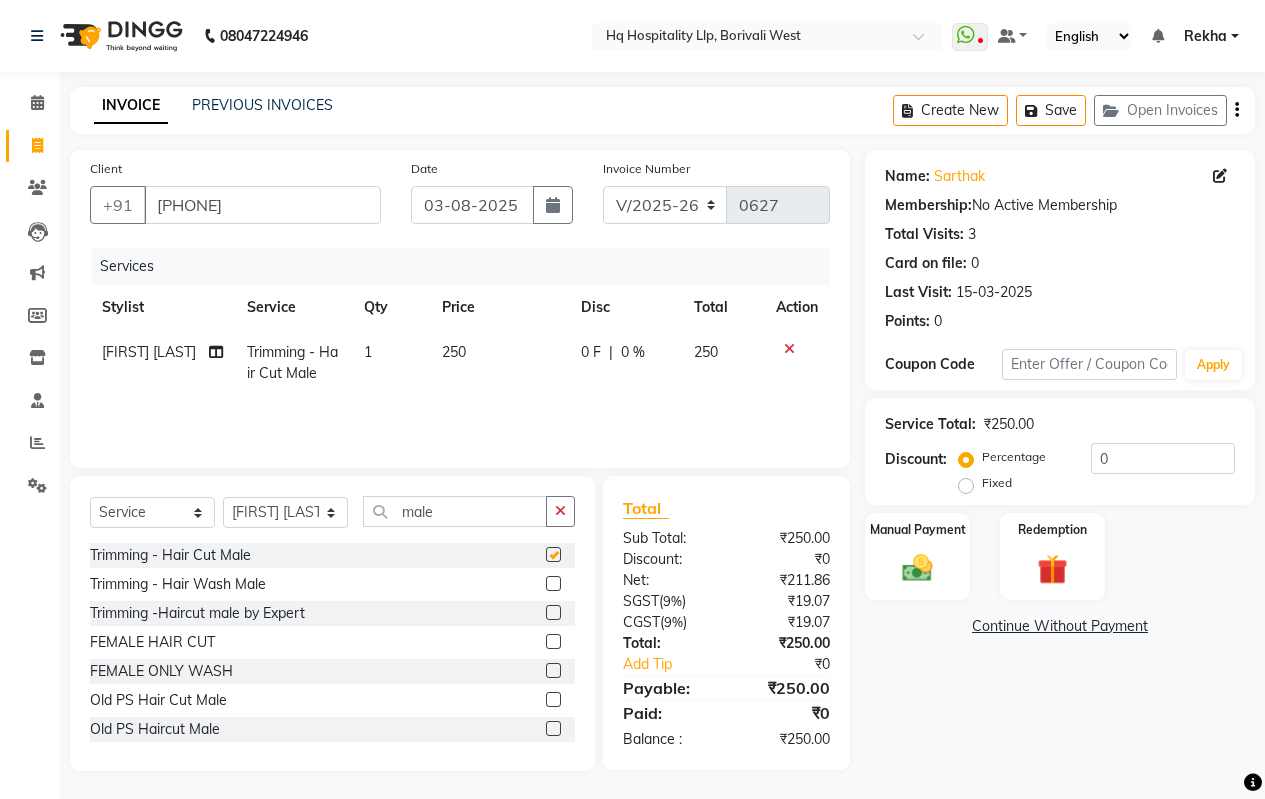 checkbox on "false" 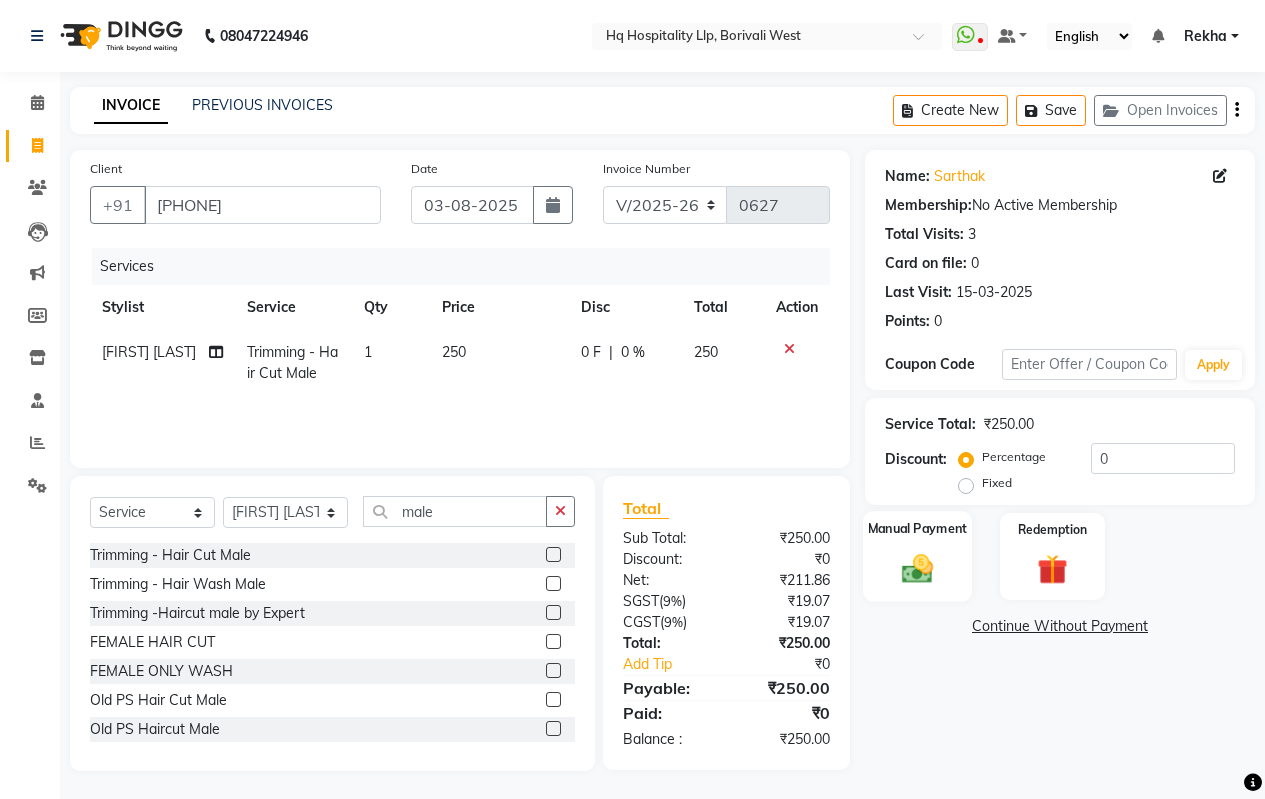 click 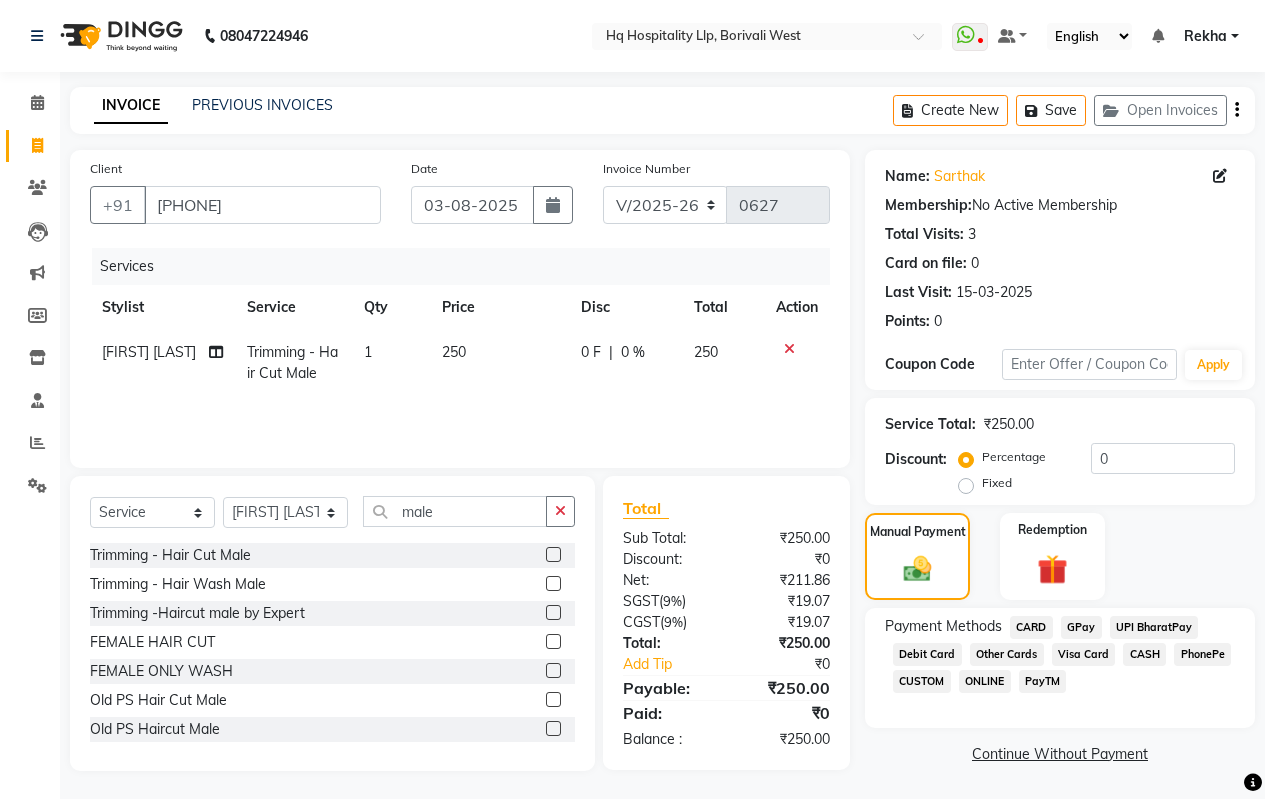 click on "GPay" 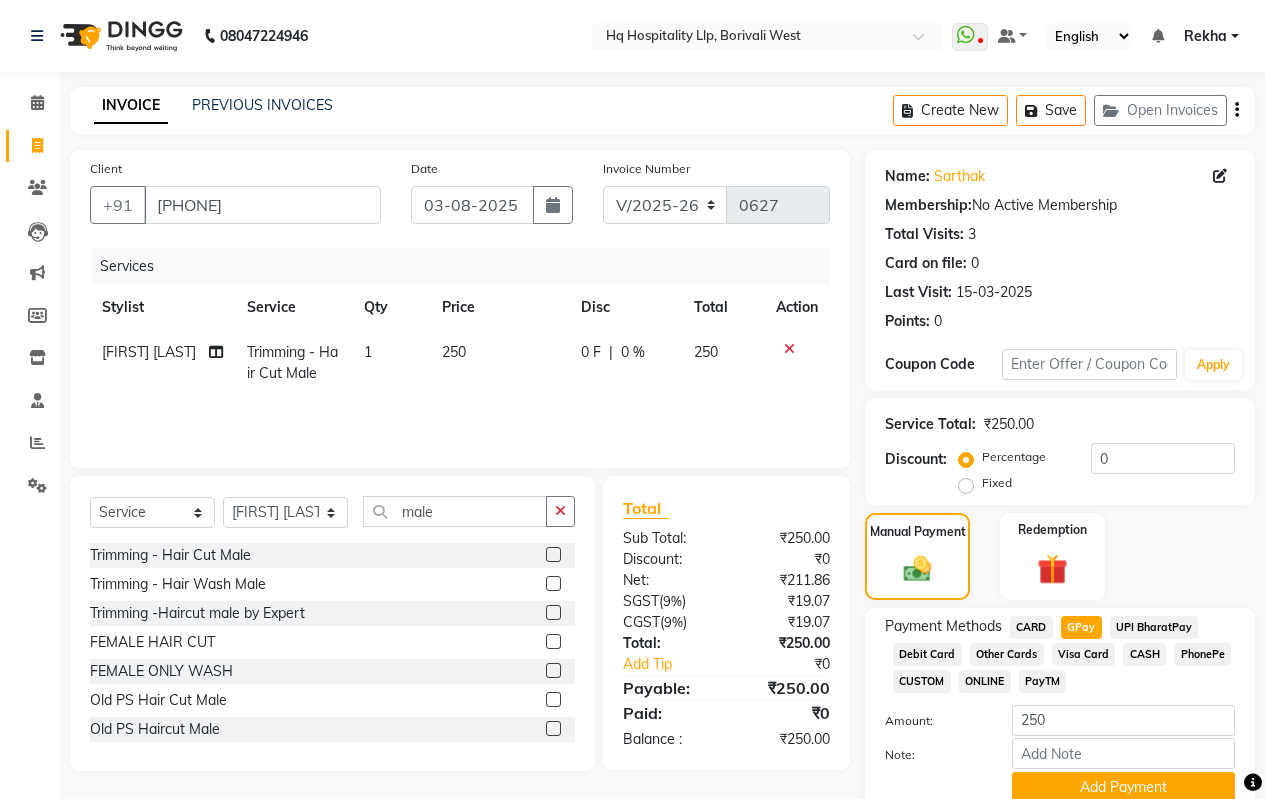 scroll, scrollTop: 83, scrollLeft: 0, axis: vertical 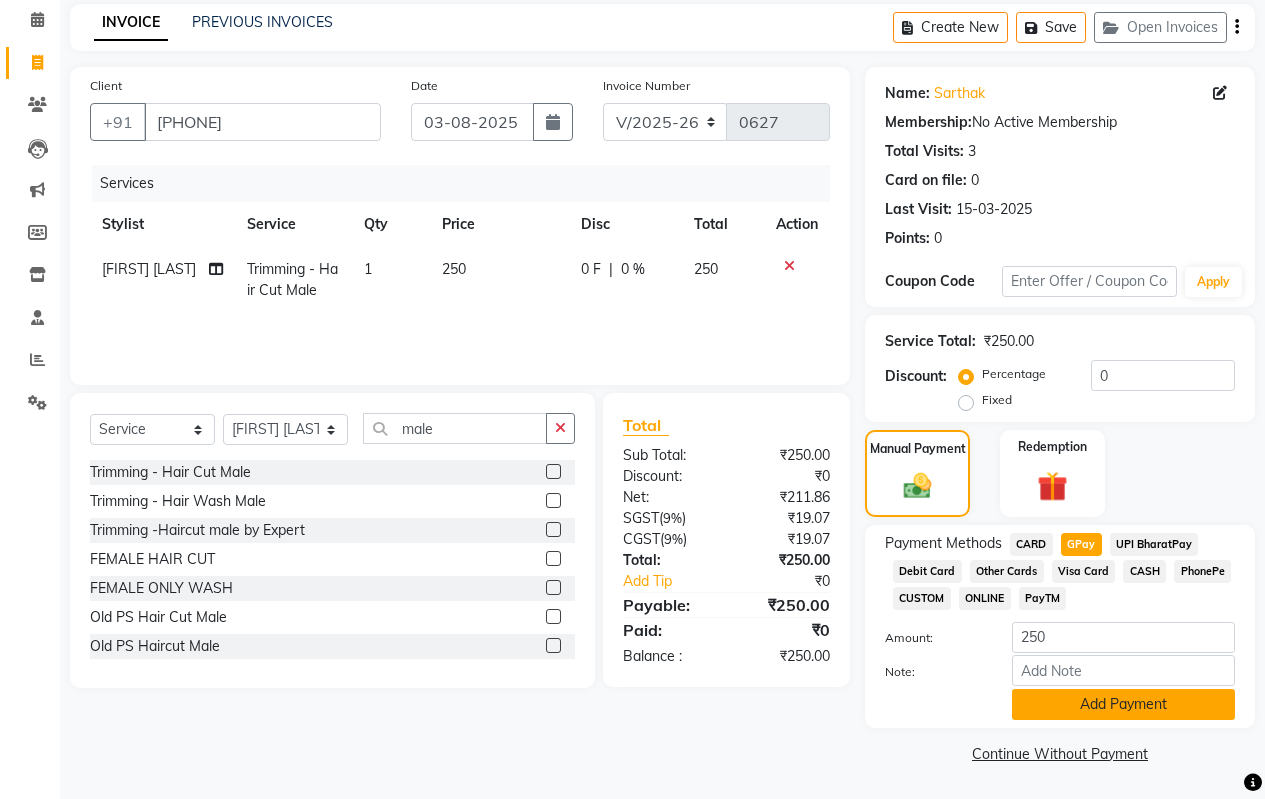 click on "Add Payment" 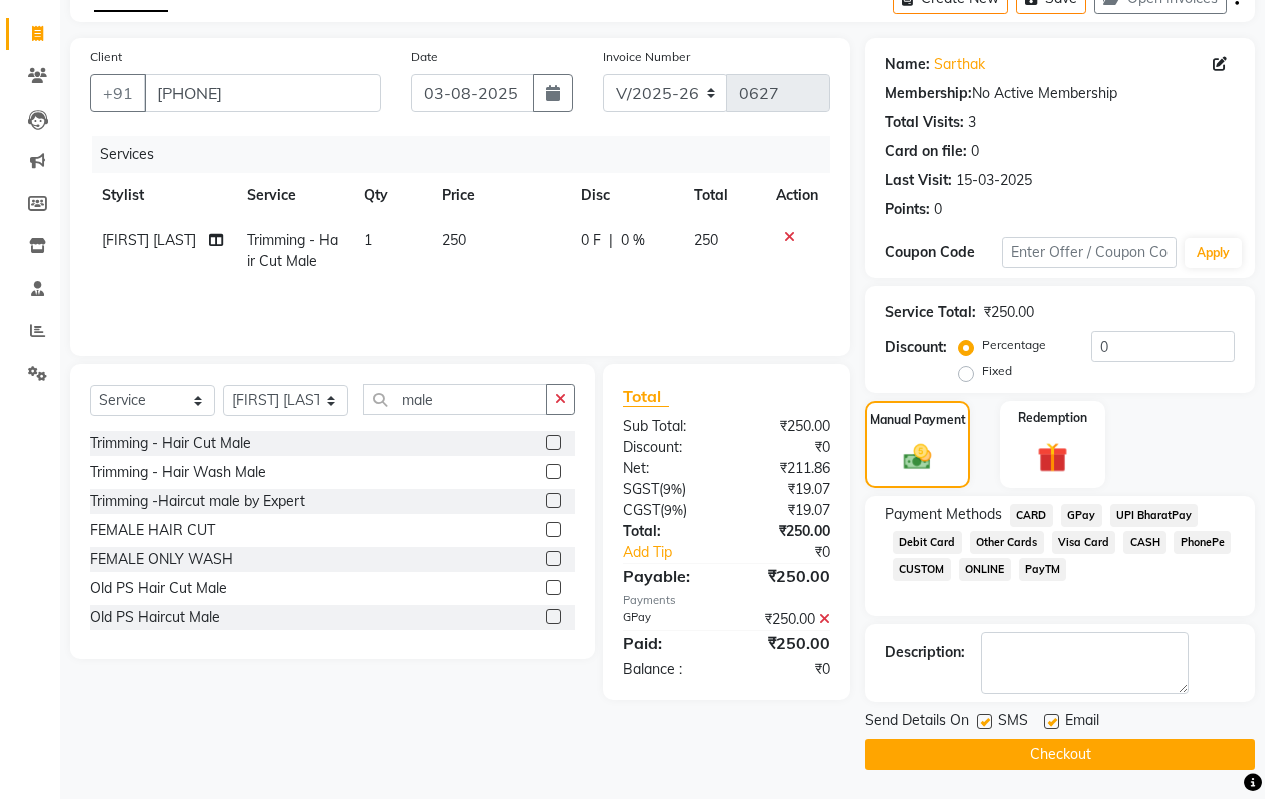 scroll, scrollTop: 113, scrollLeft: 0, axis: vertical 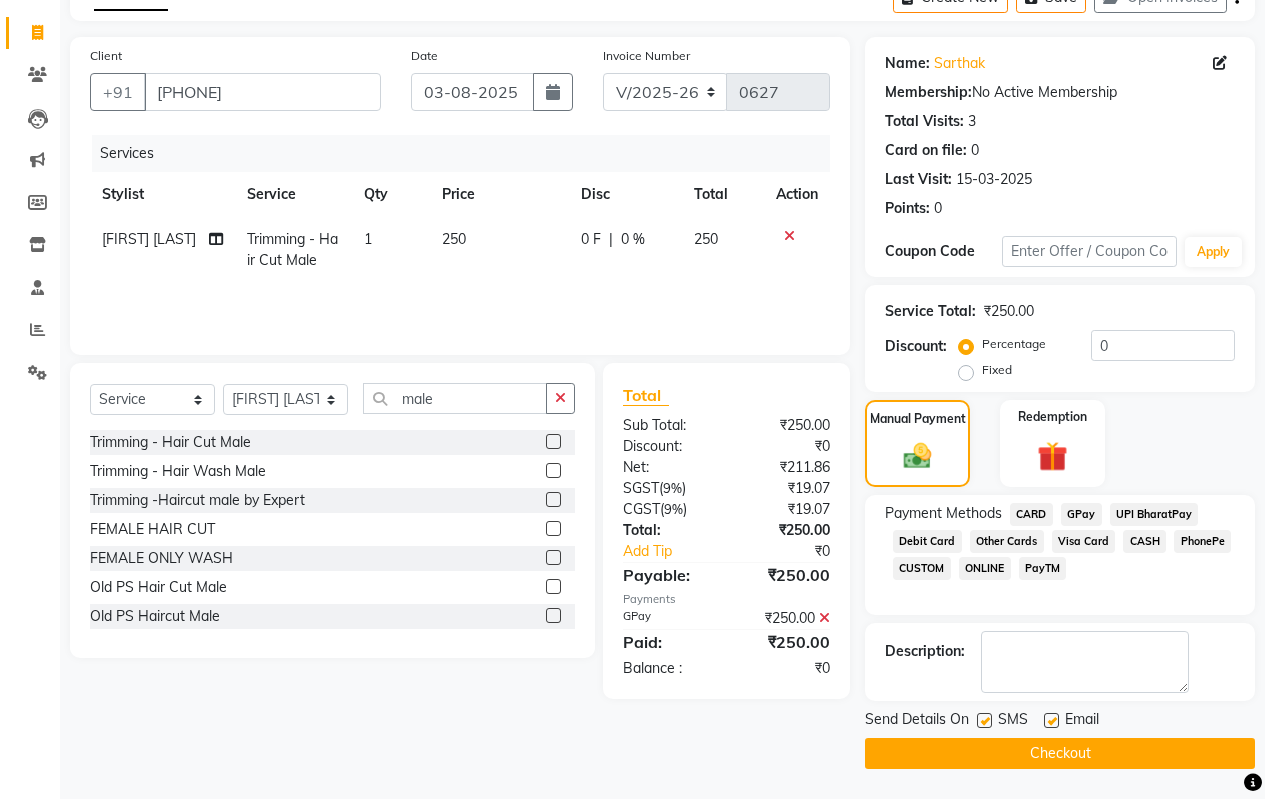 click on "Checkout" 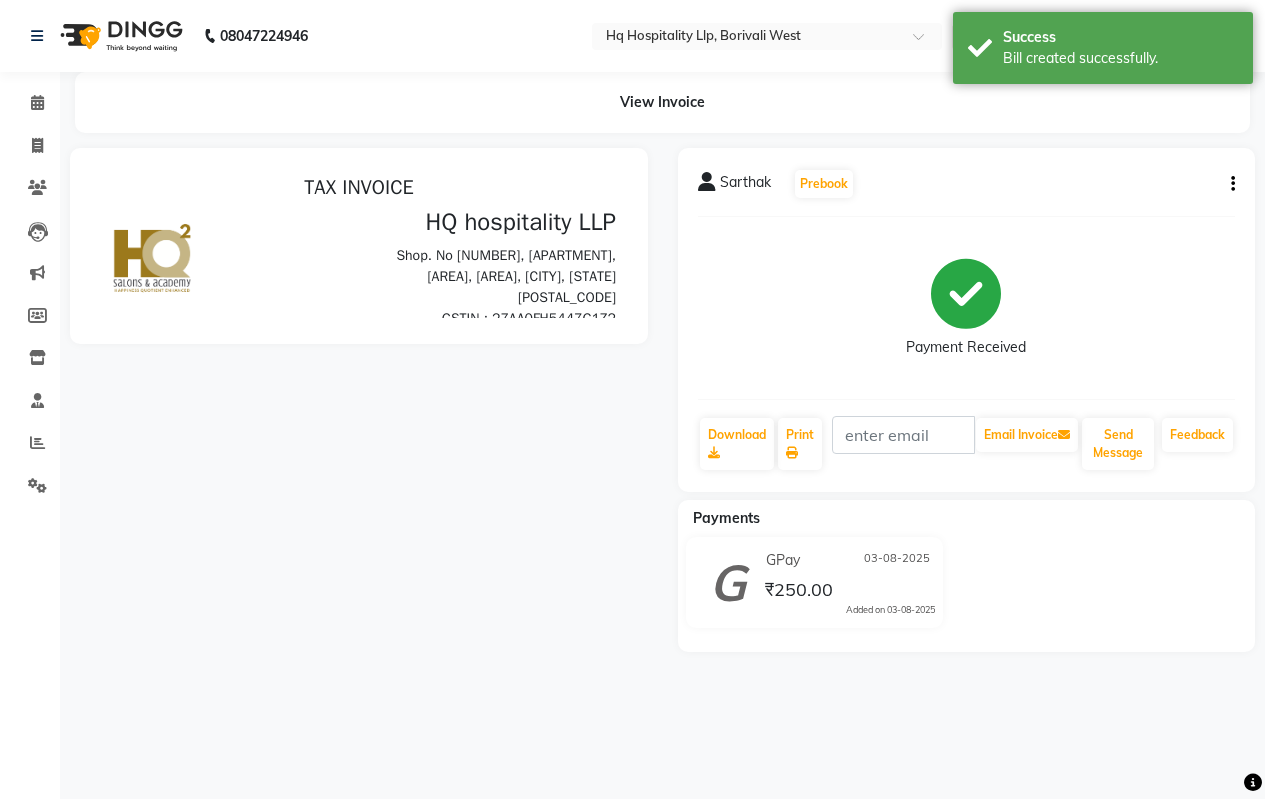 scroll, scrollTop: 0, scrollLeft: 0, axis: both 